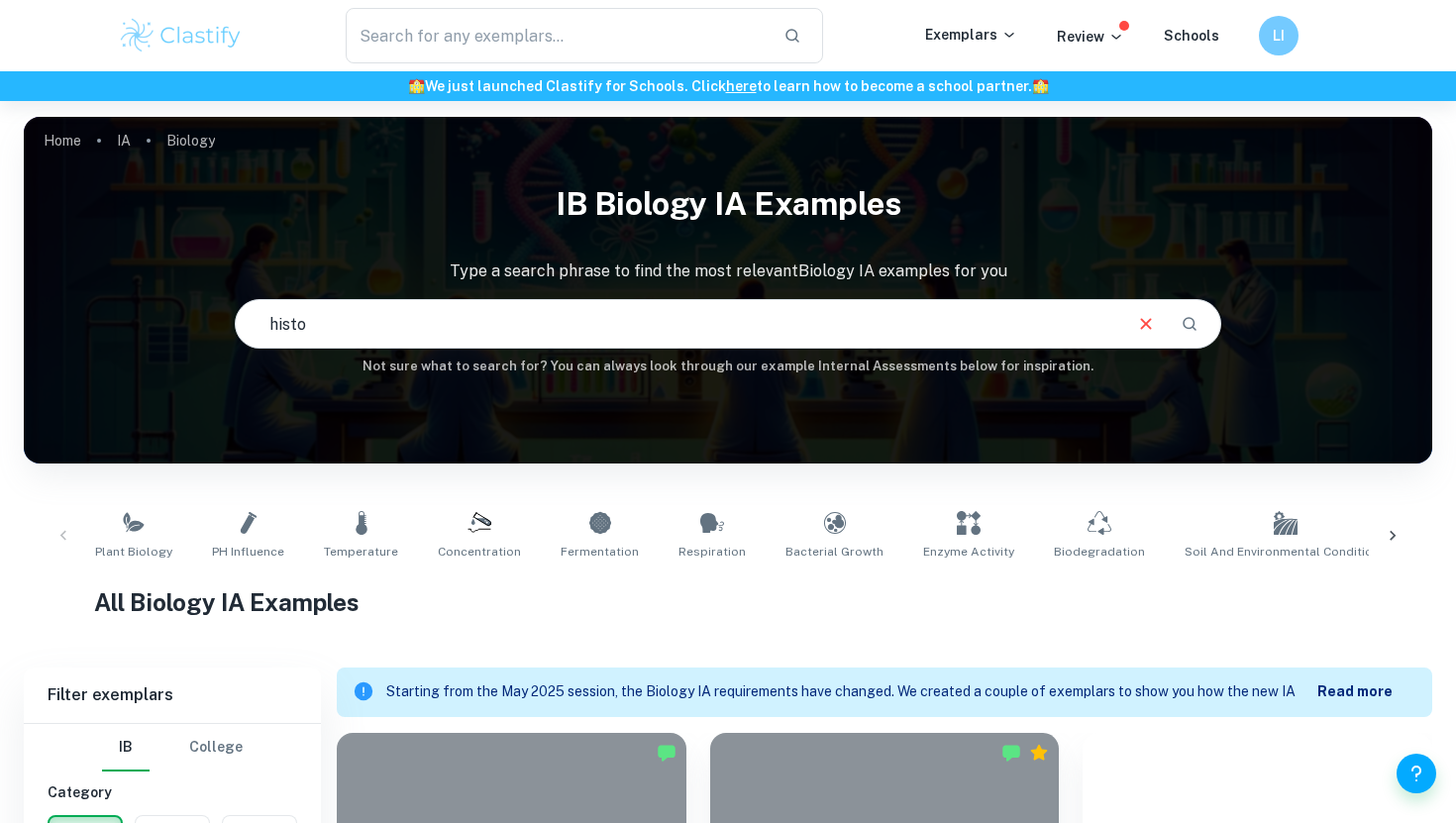 scroll, scrollTop: 0, scrollLeft: 0, axis: both 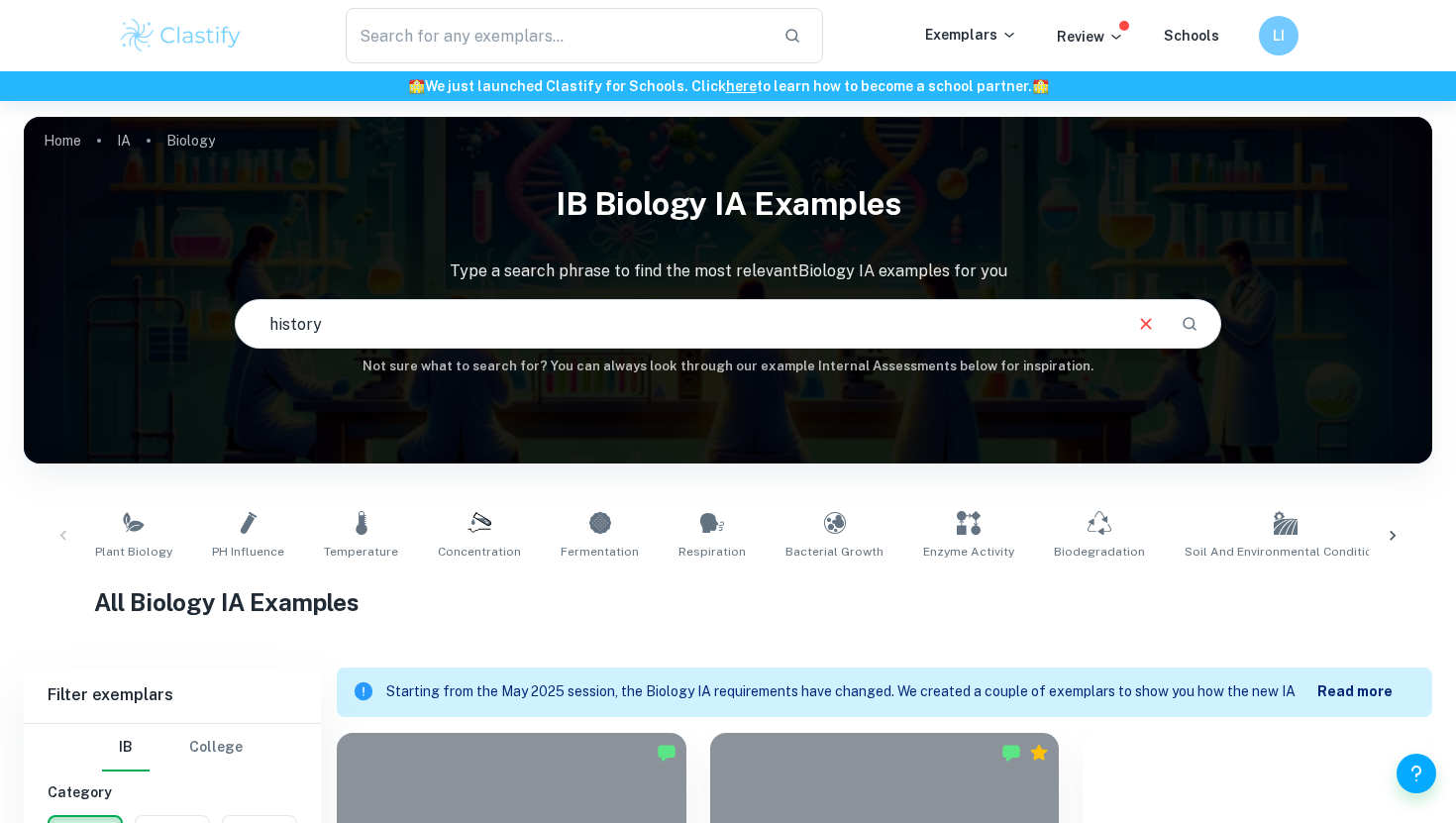 type on "history" 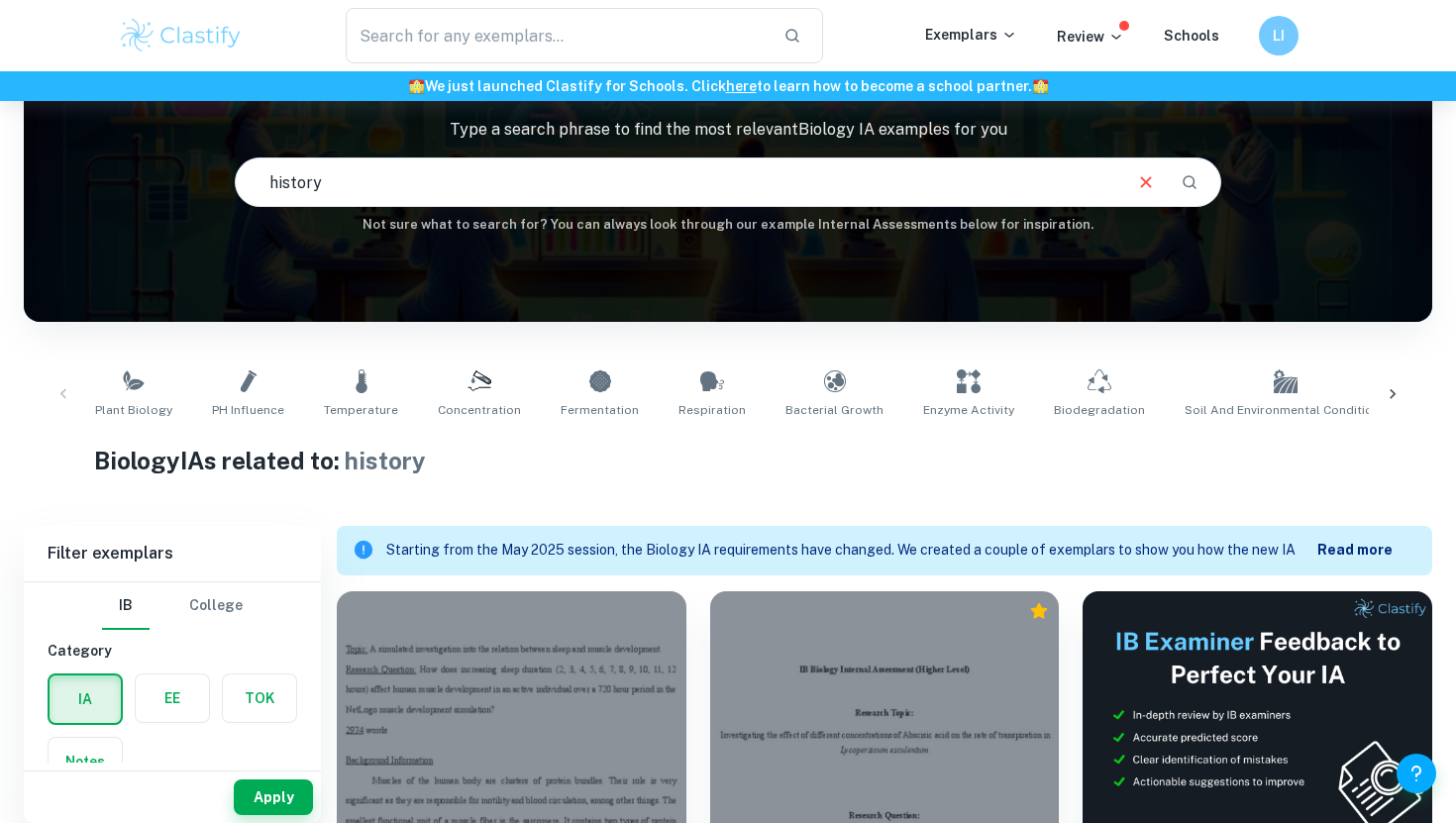 scroll, scrollTop: 165, scrollLeft: 0, axis: vertical 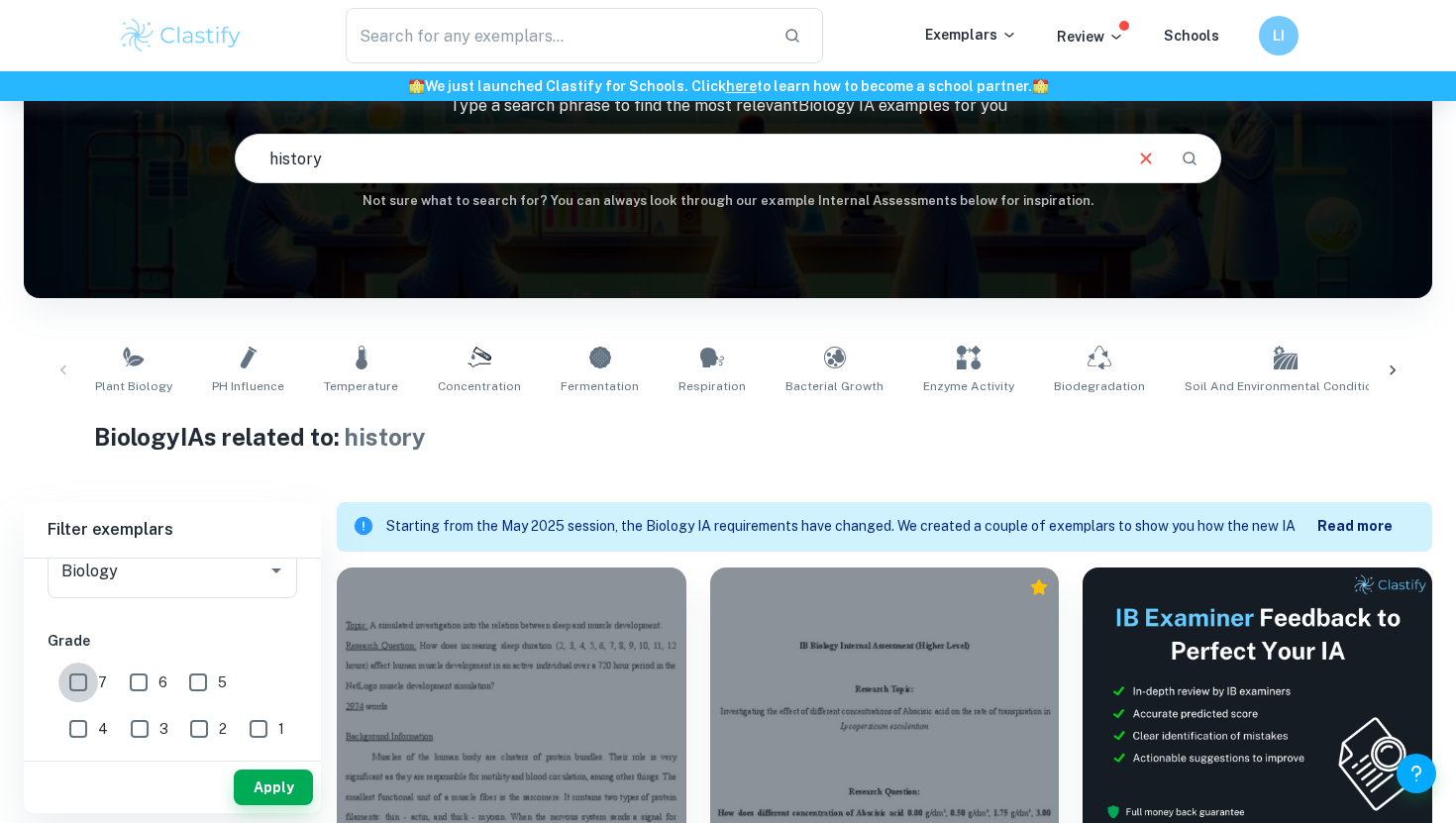 click on "7" at bounding box center [78, 682] 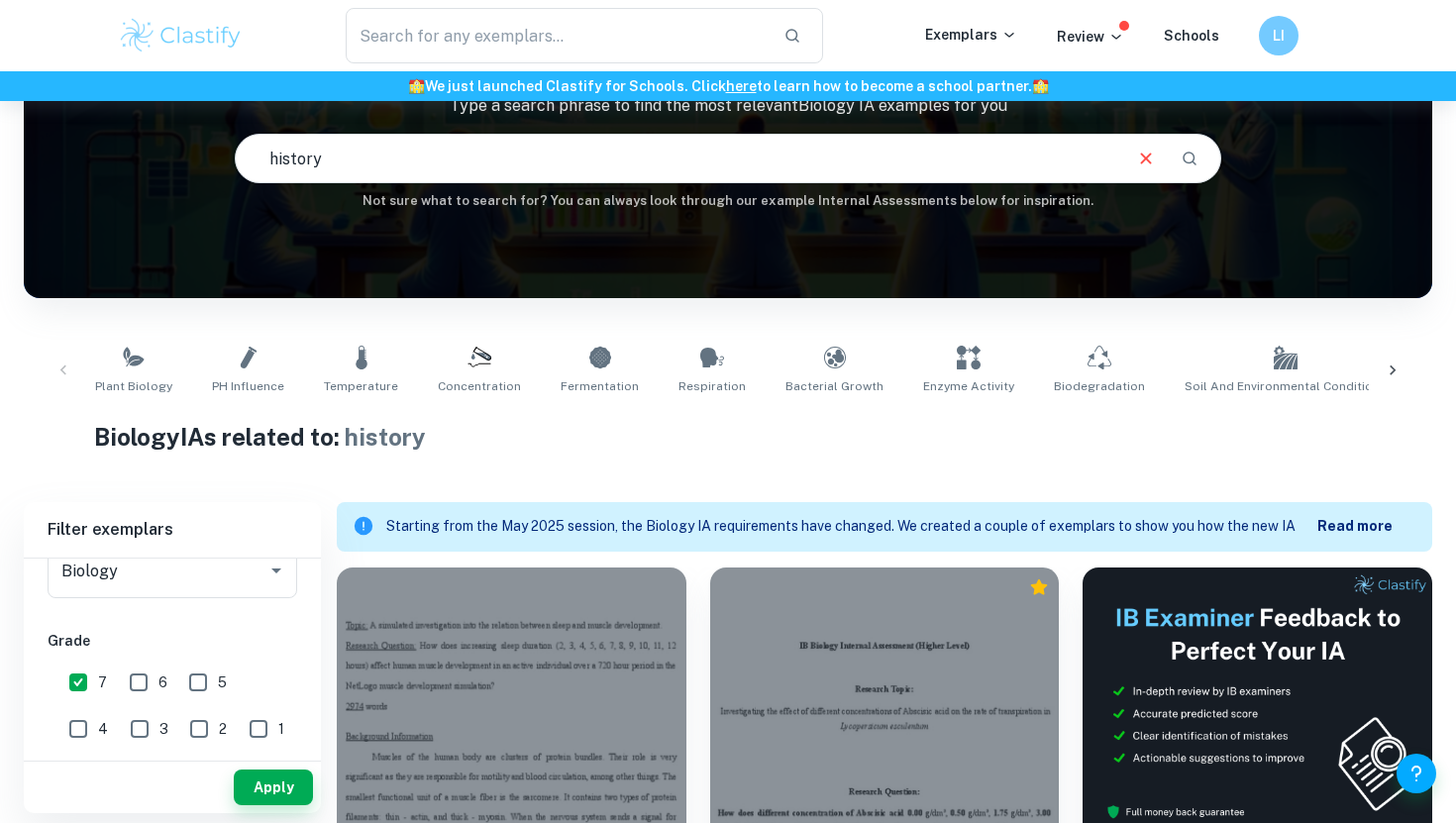 click on "6" at bounding box center (139, 682) 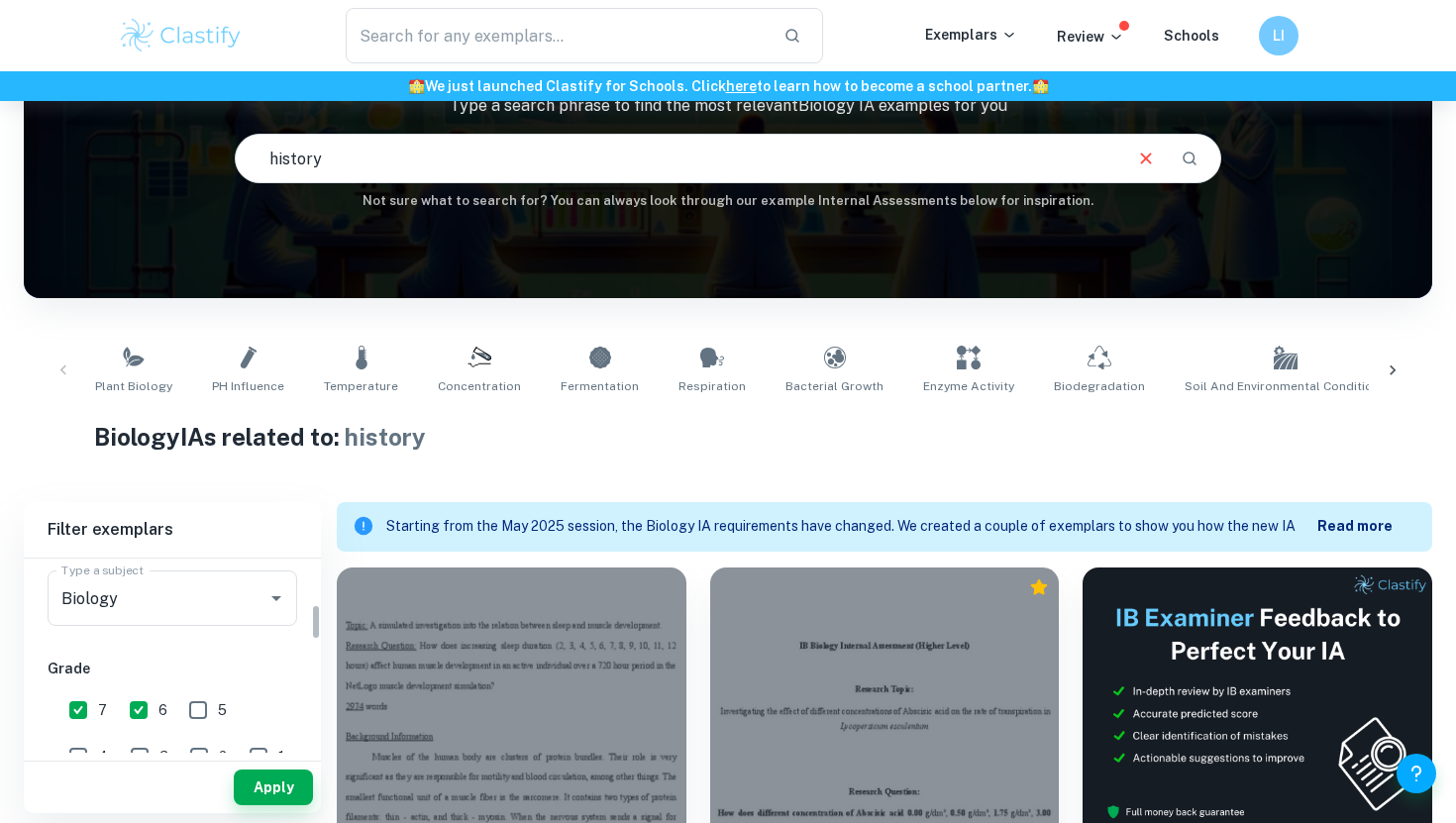 scroll, scrollTop: 248, scrollLeft: 0, axis: vertical 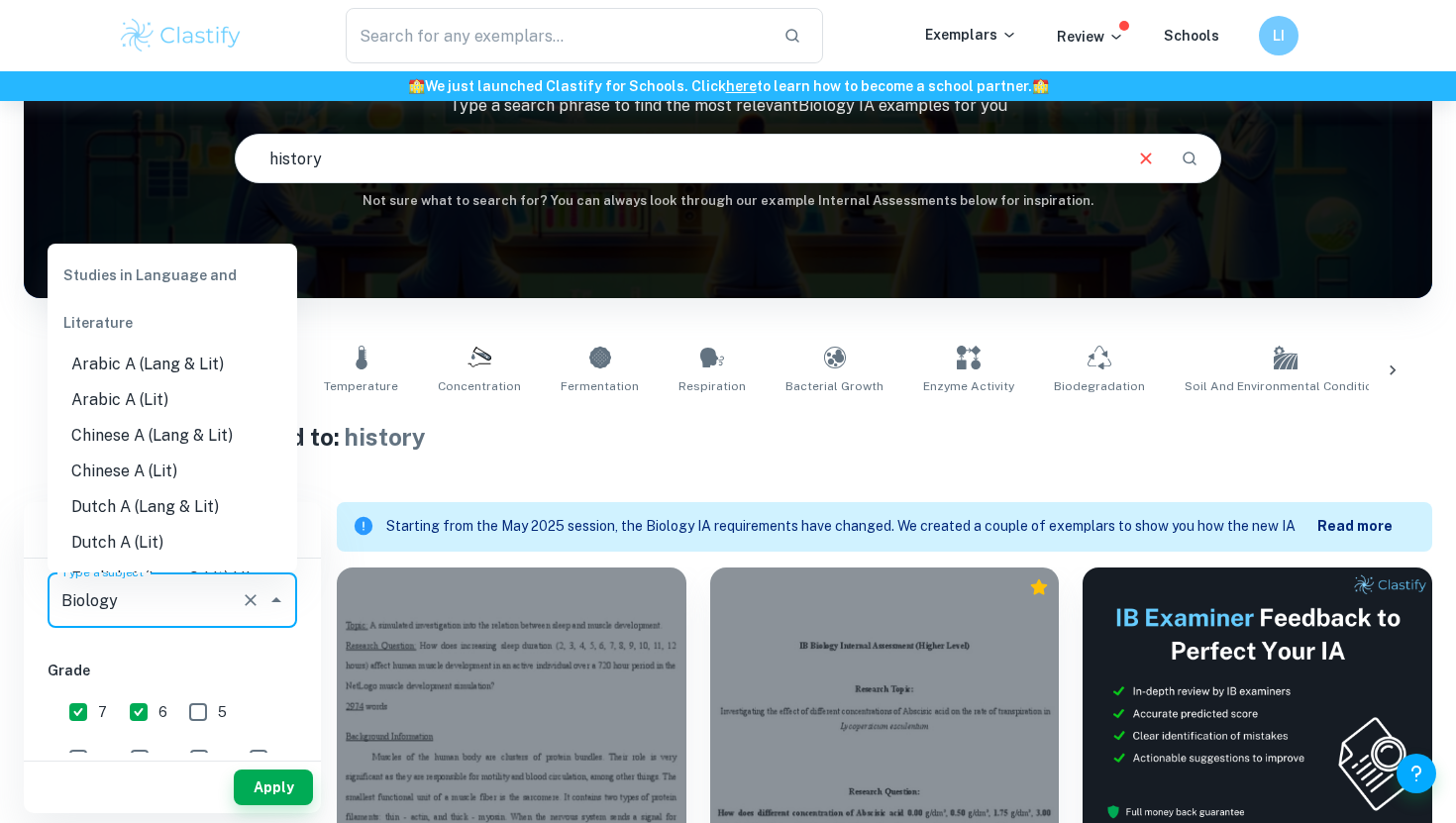 click on "Biology" at bounding box center (145, 600) 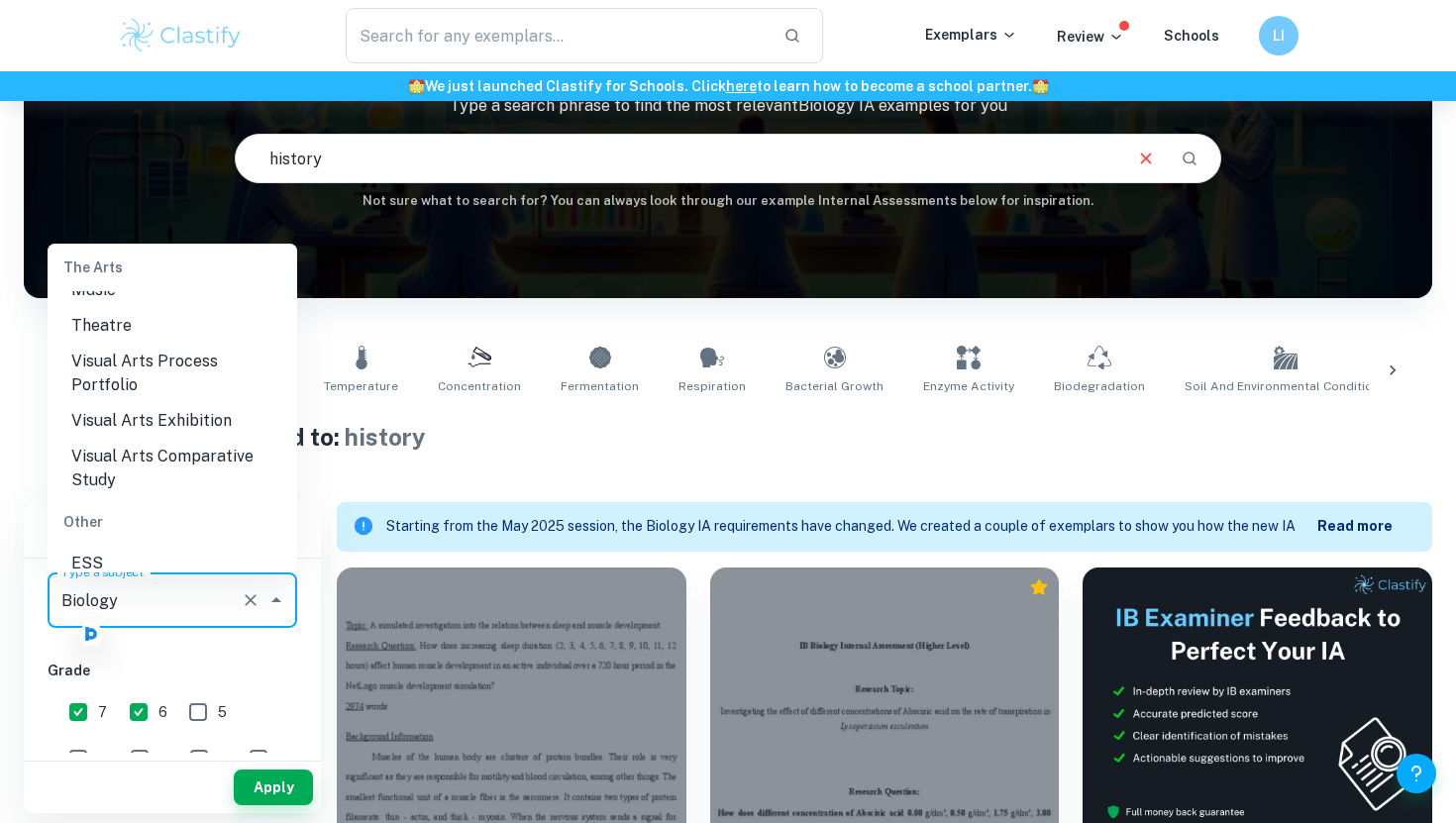 scroll, scrollTop: 2942, scrollLeft: 0, axis: vertical 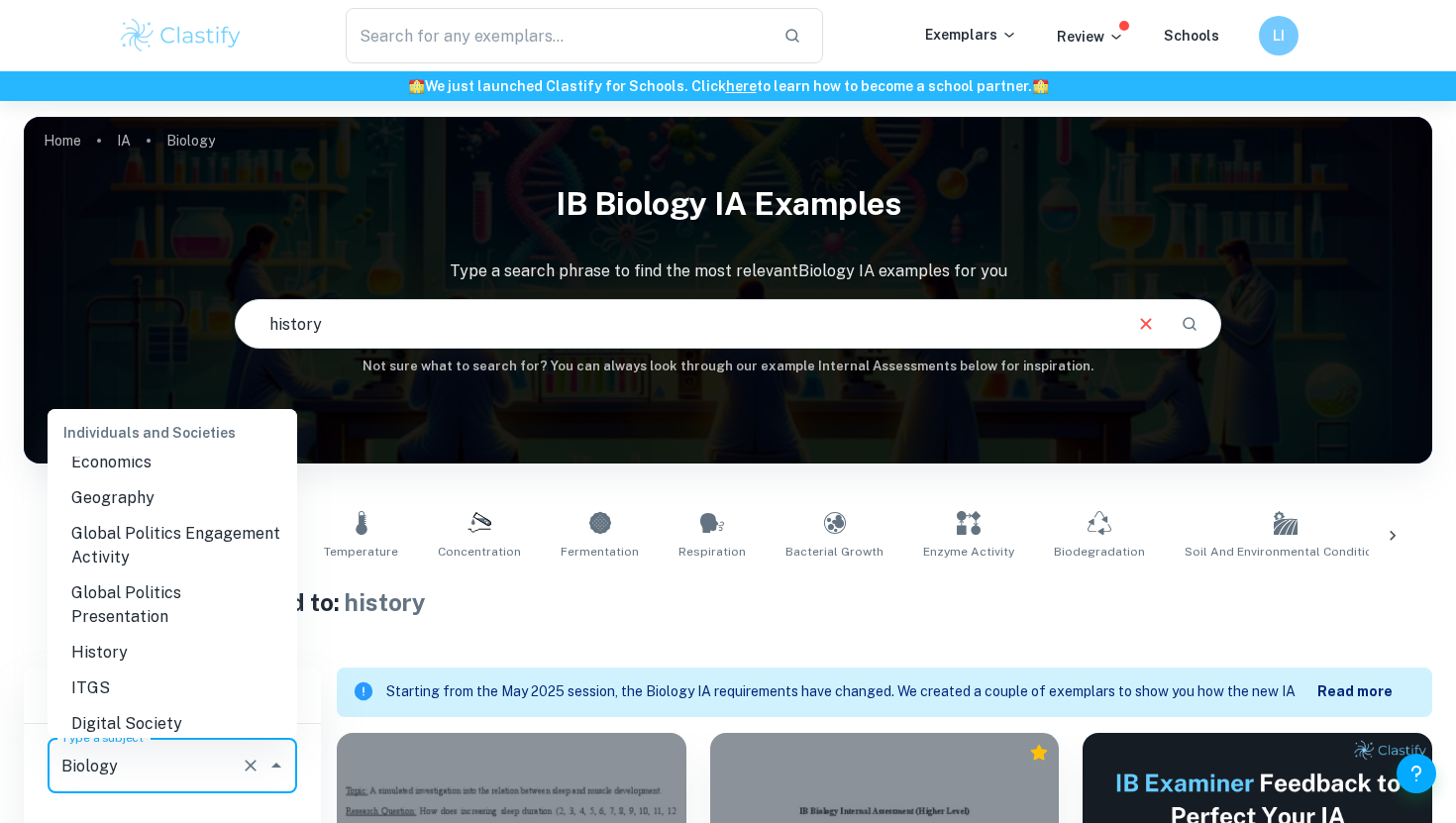 click on "History" at bounding box center [172, 653] 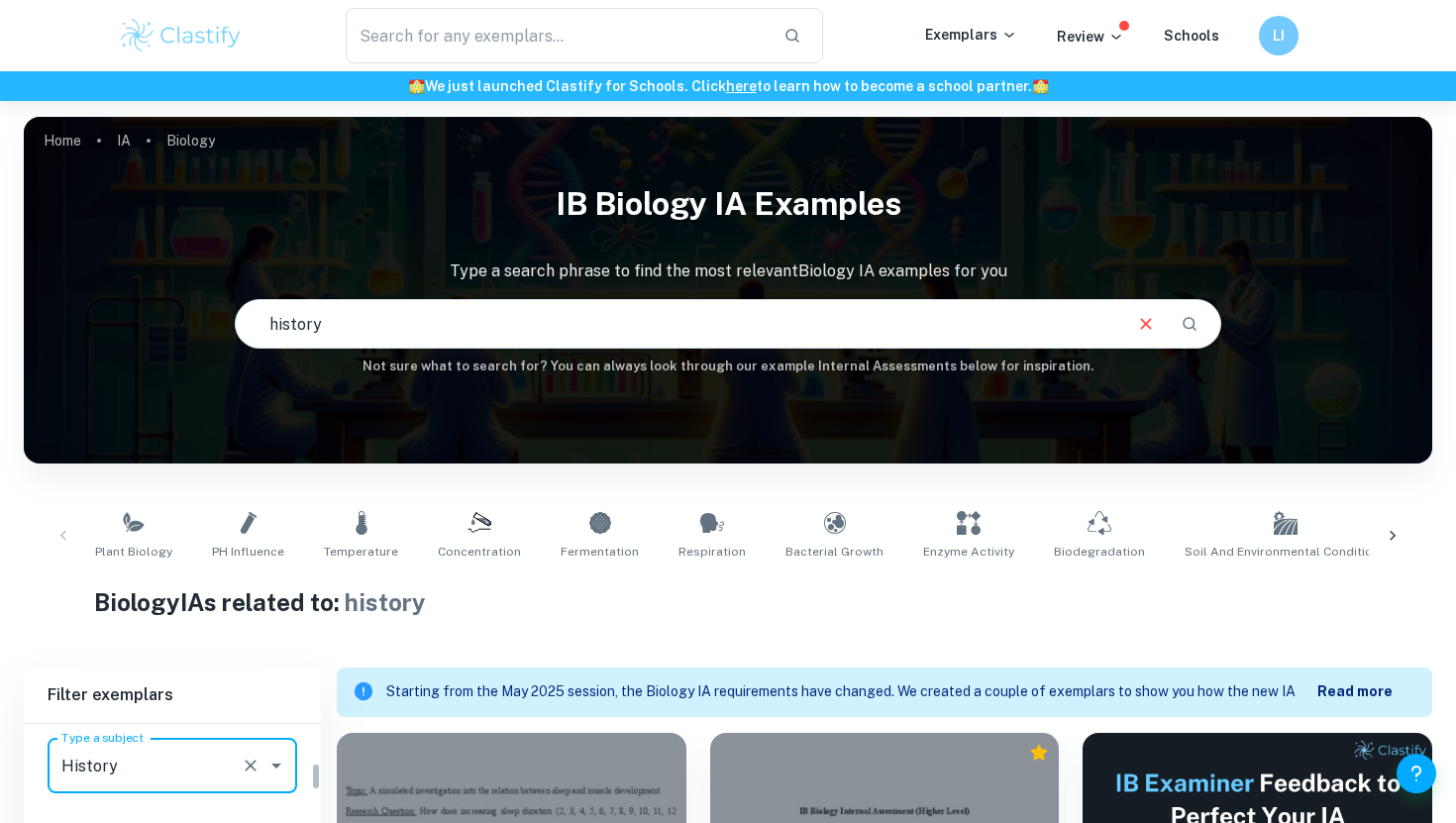 scroll, scrollTop: 332, scrollLeft: 0, axis: vertical 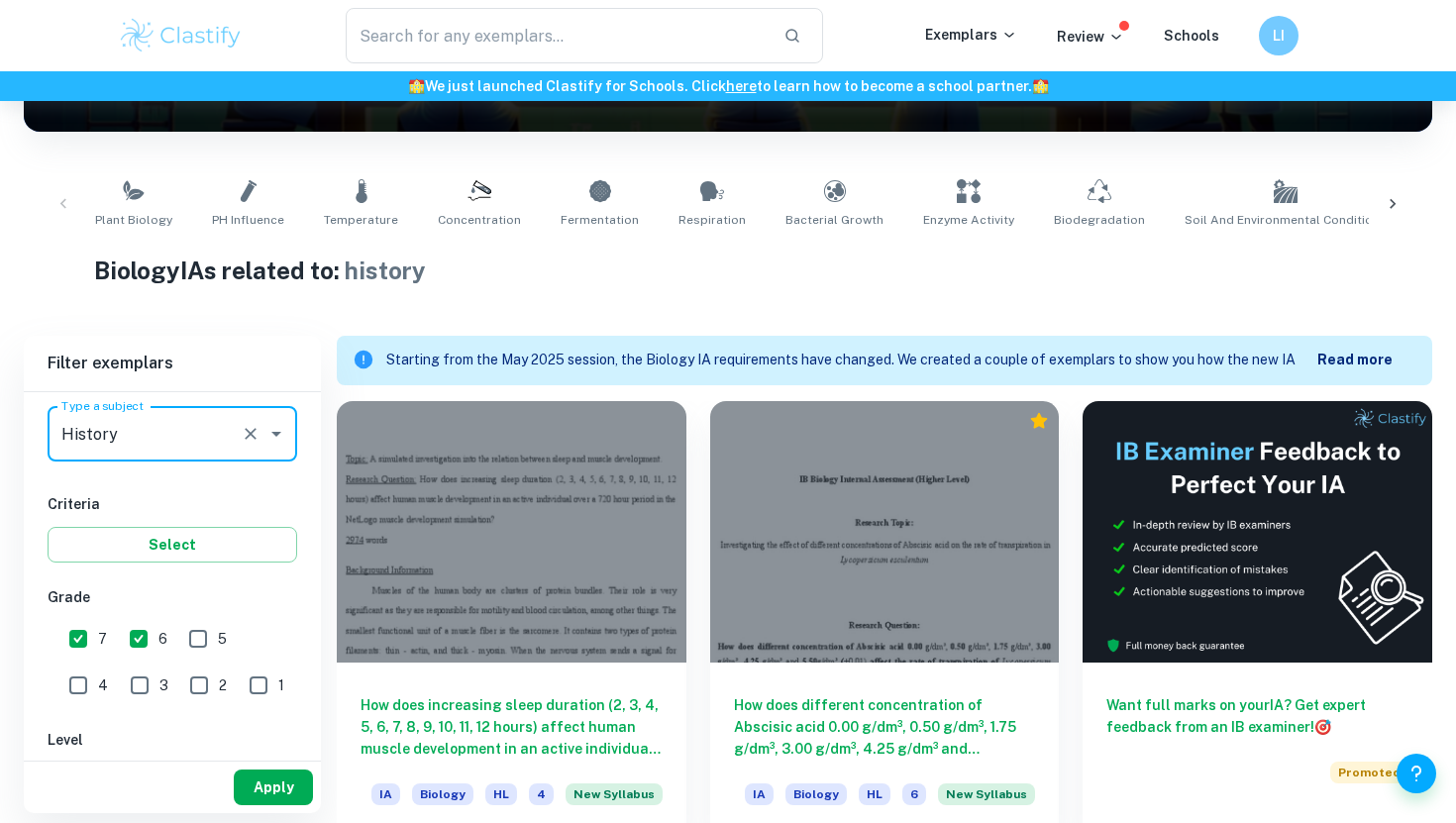 click on "Apply" at bounding box center (273, 787) 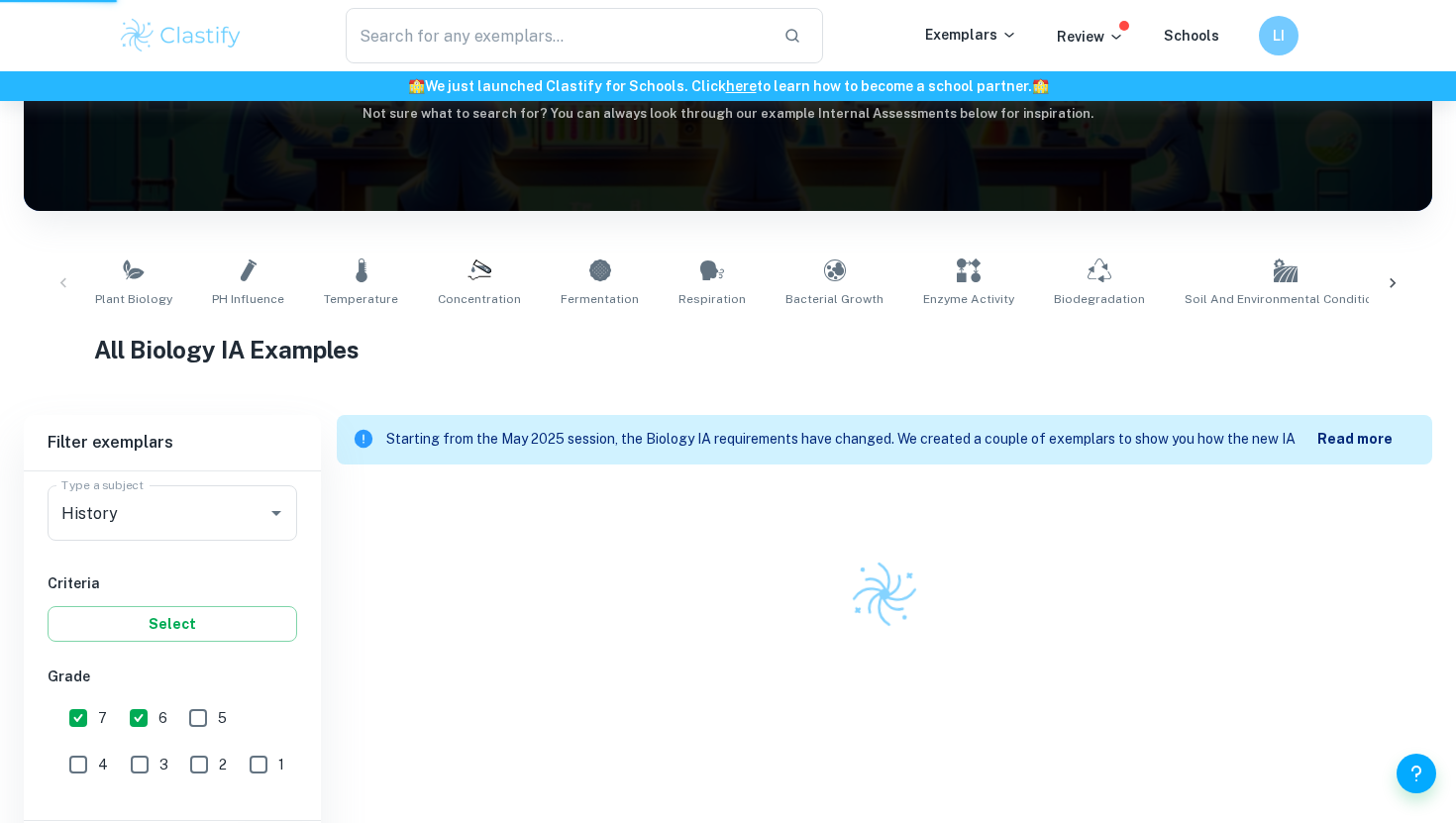 scroll, scrollTop: 183, scrollLeft: 0, axis: vertical 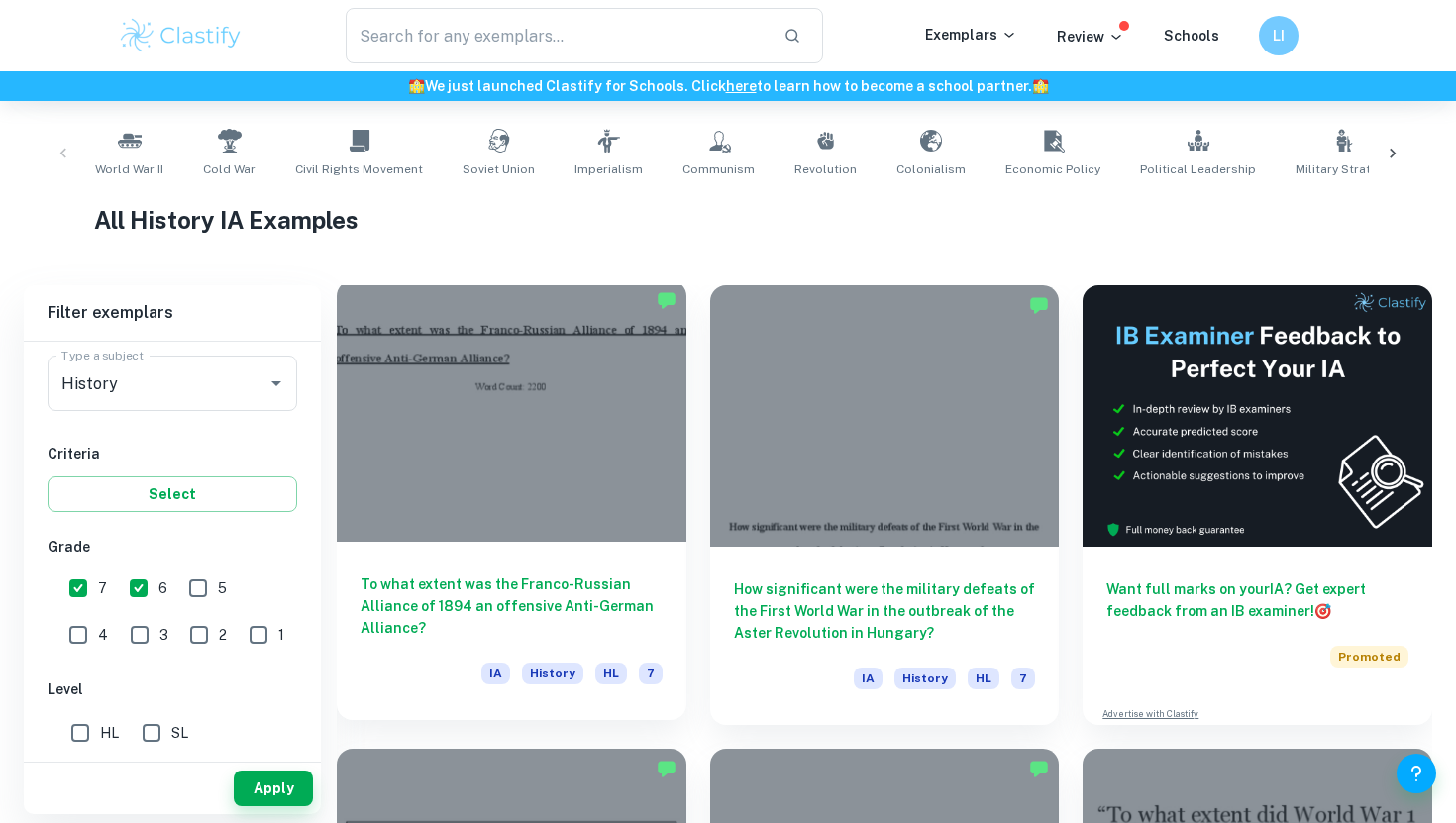 click at bounding box center (511, 411) 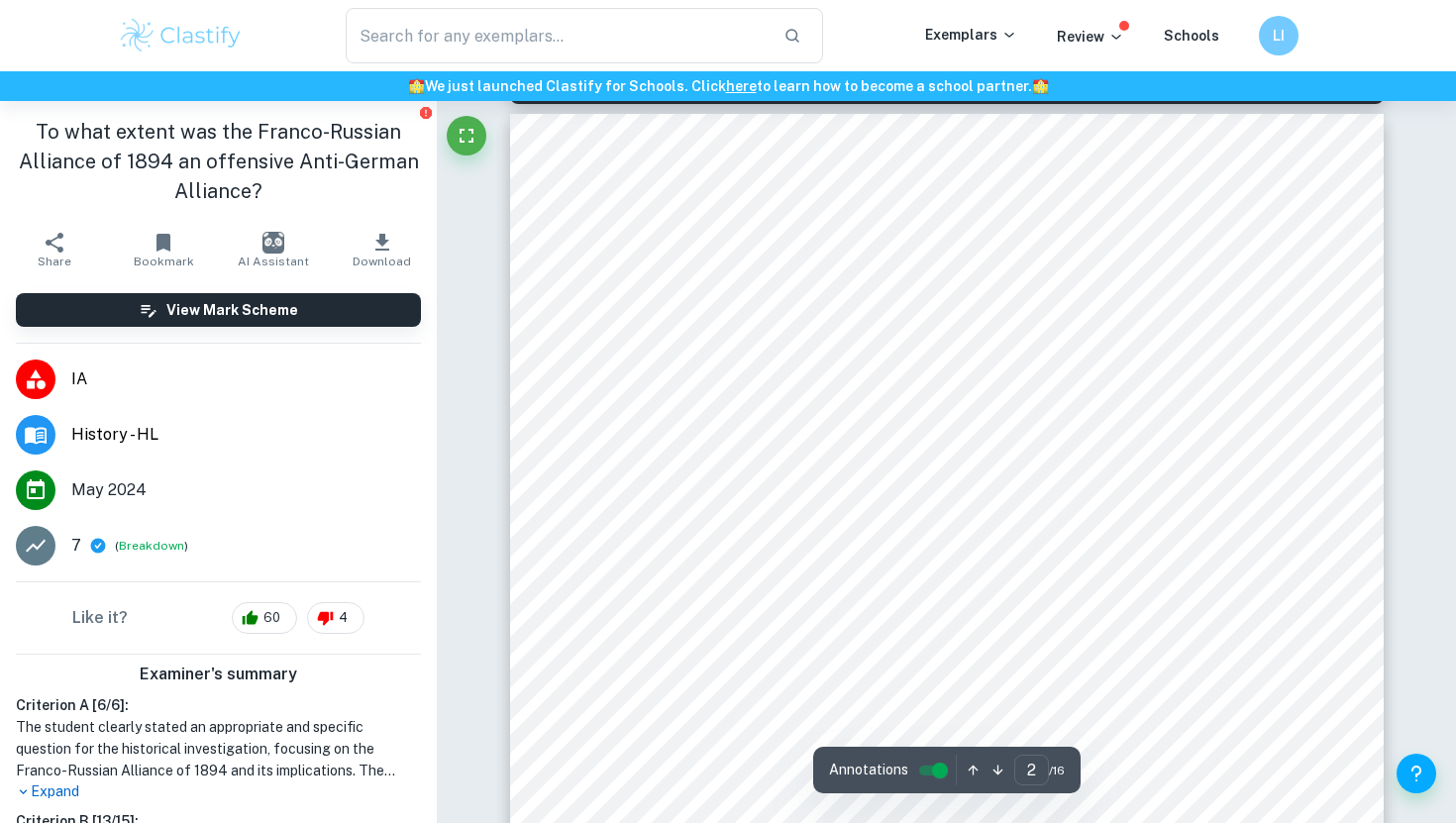 scroll, scrollTop: 1403, scrollLeft: 0, axis: vertical 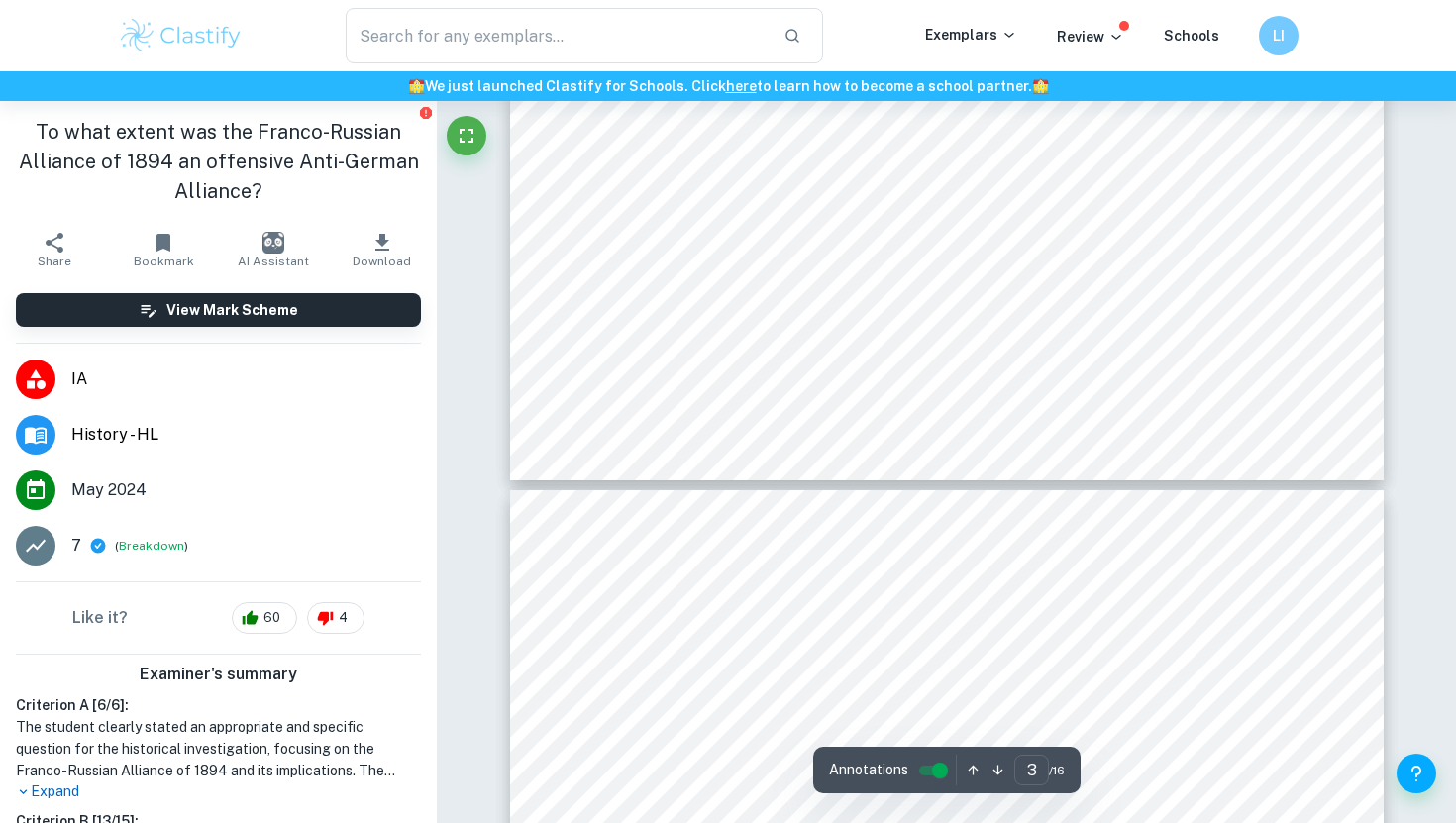 type on "4" 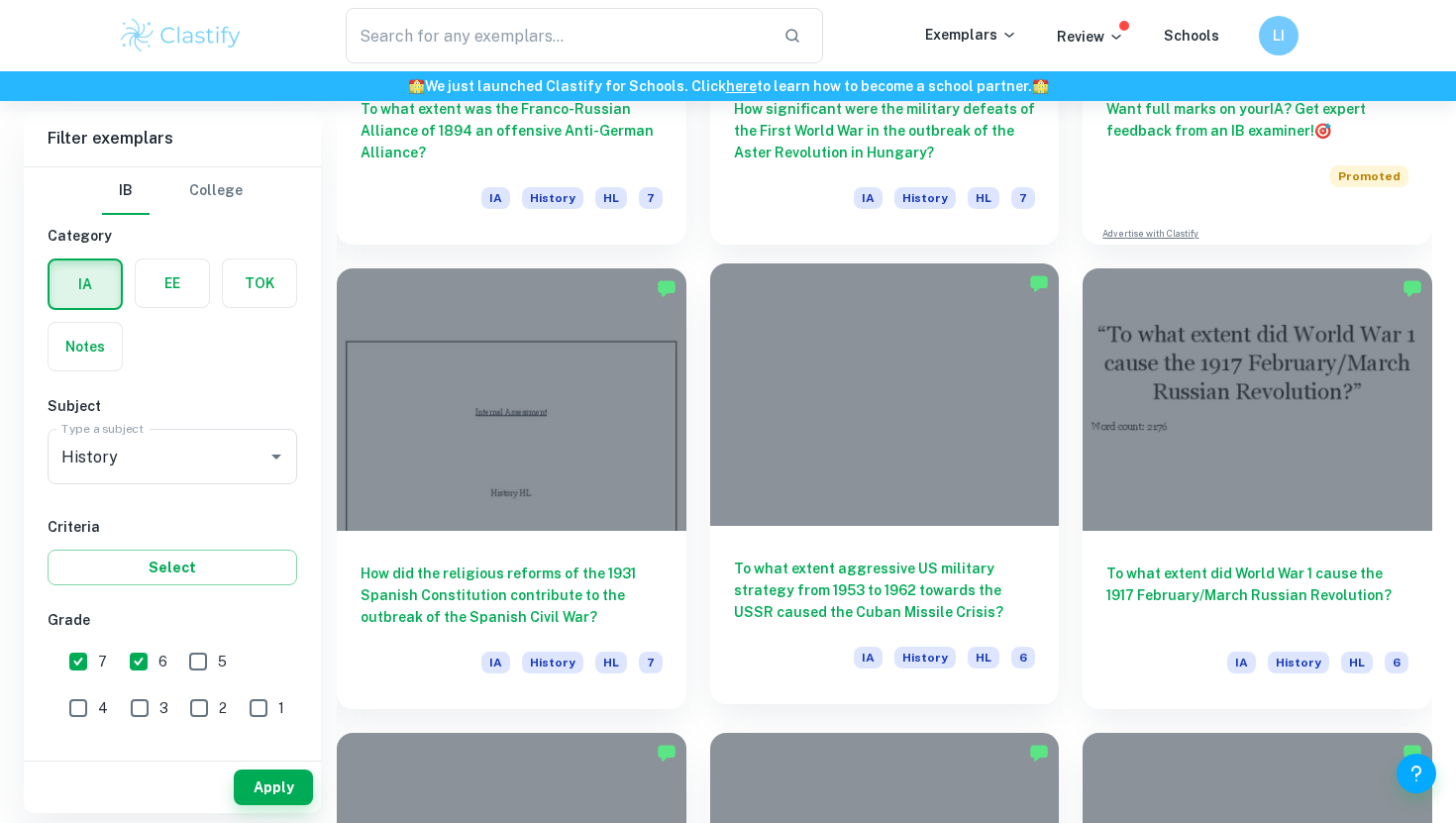 scroll, scrollTop: 866, scrollLeft: 0, axis: vertical 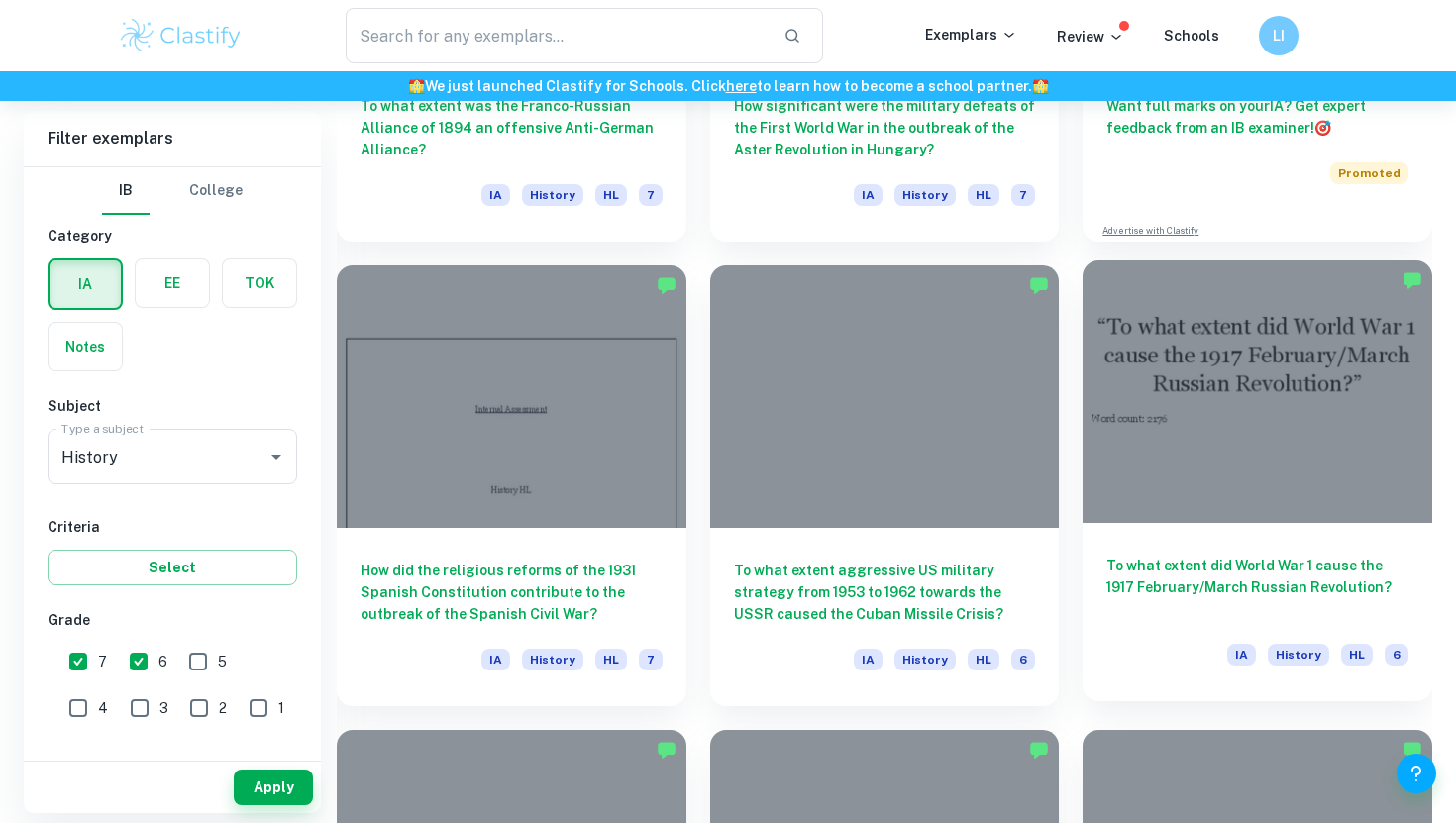 click at bounding box center (1257, 391) 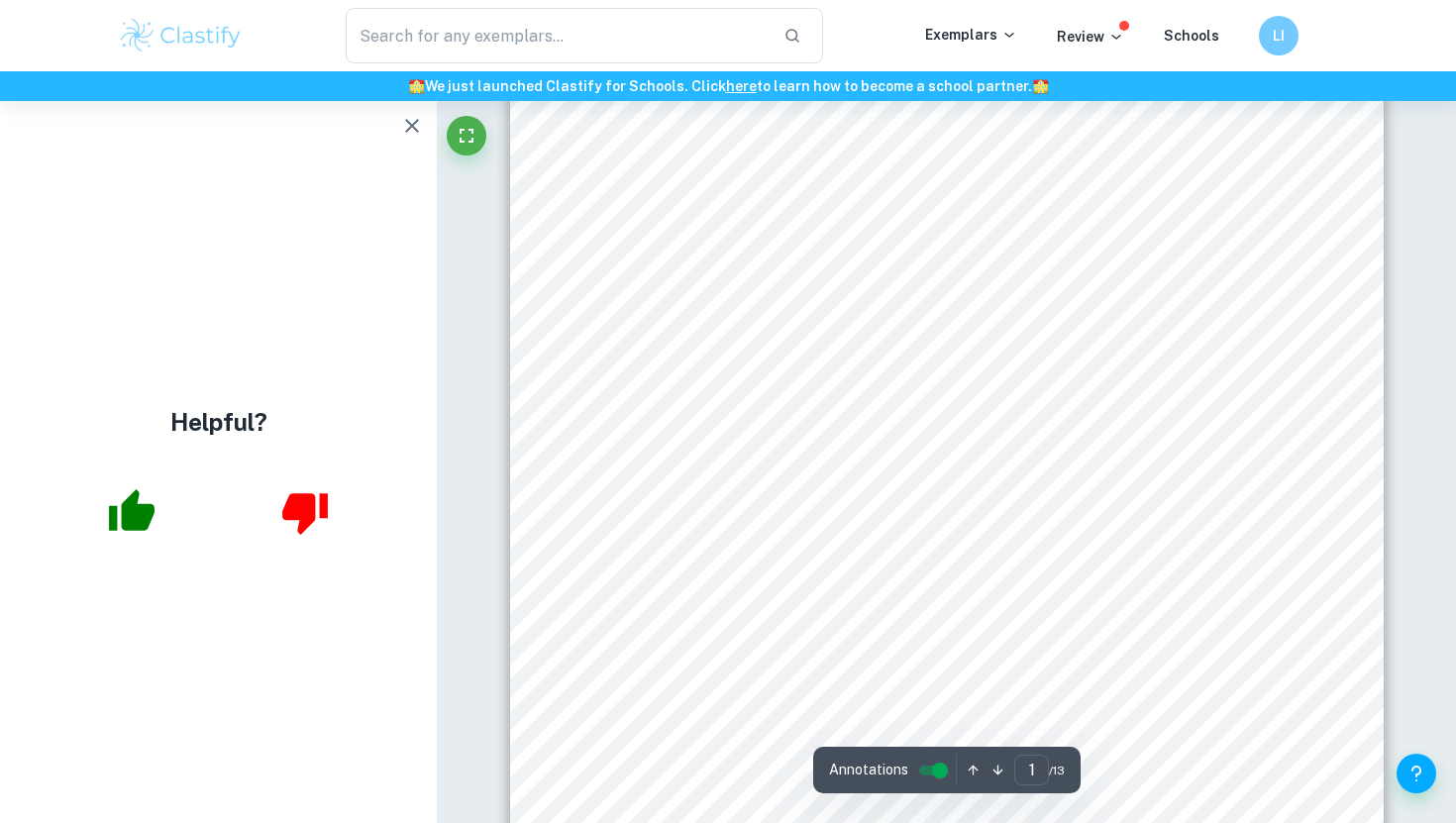 scroll, scrollTop: 0, scrollLeft: 0, axis: both 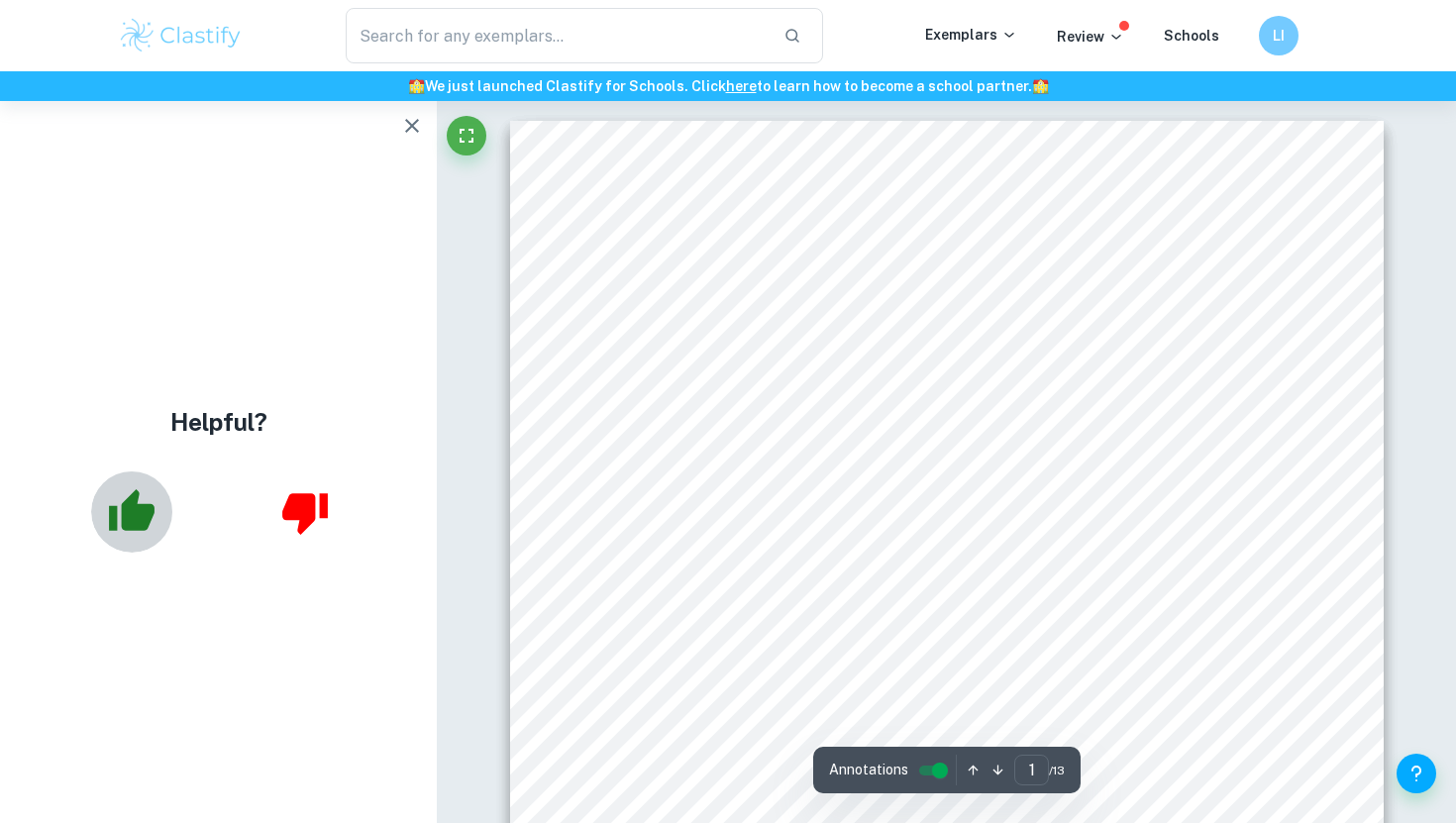 click 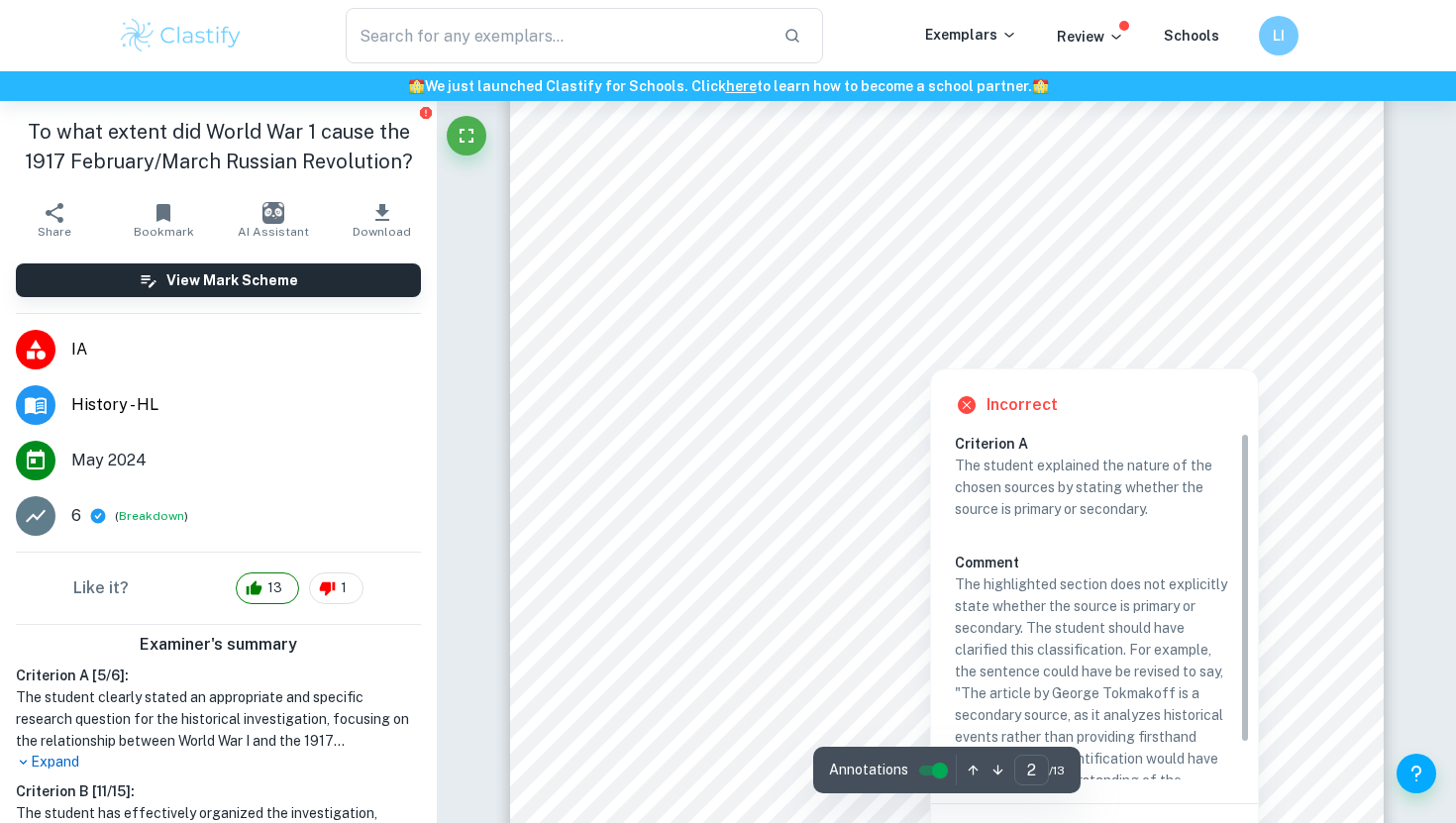 scroll, scrollTop: 1637, scrollLeft: 0, axis: vertical 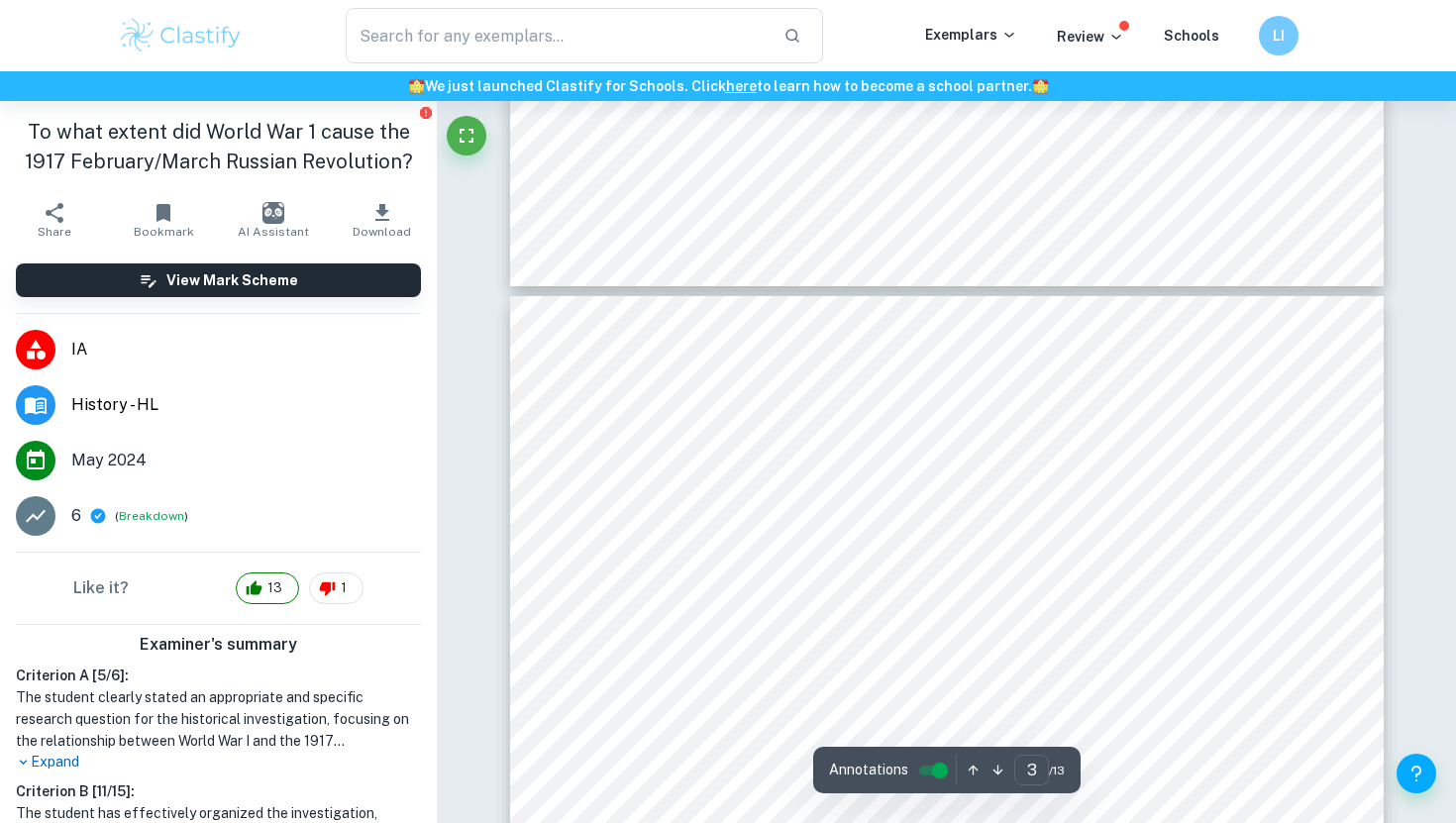 type on "2" 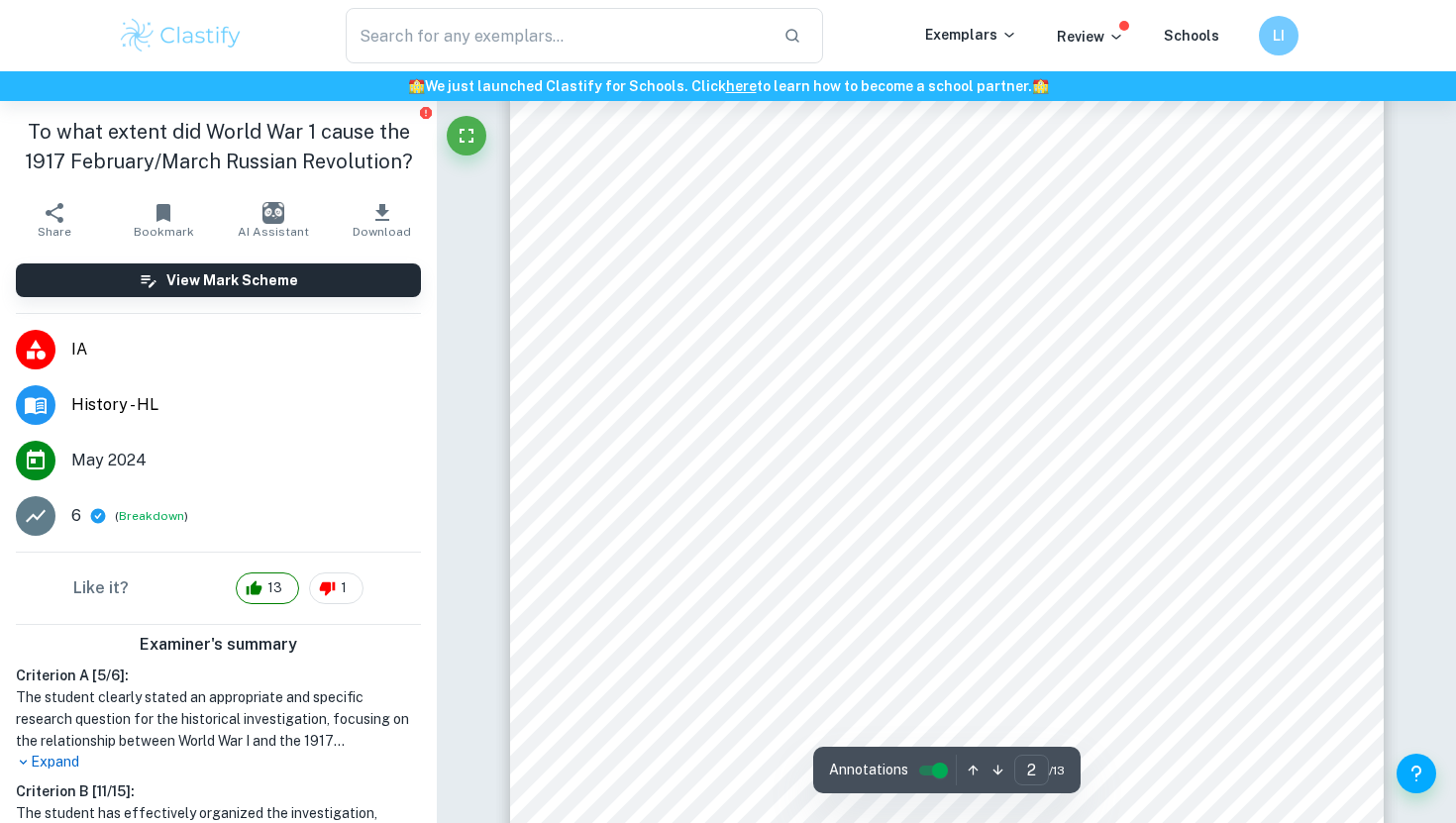 scroll, scrollTop: 1633, scrollLeft: 0, axis: vertical 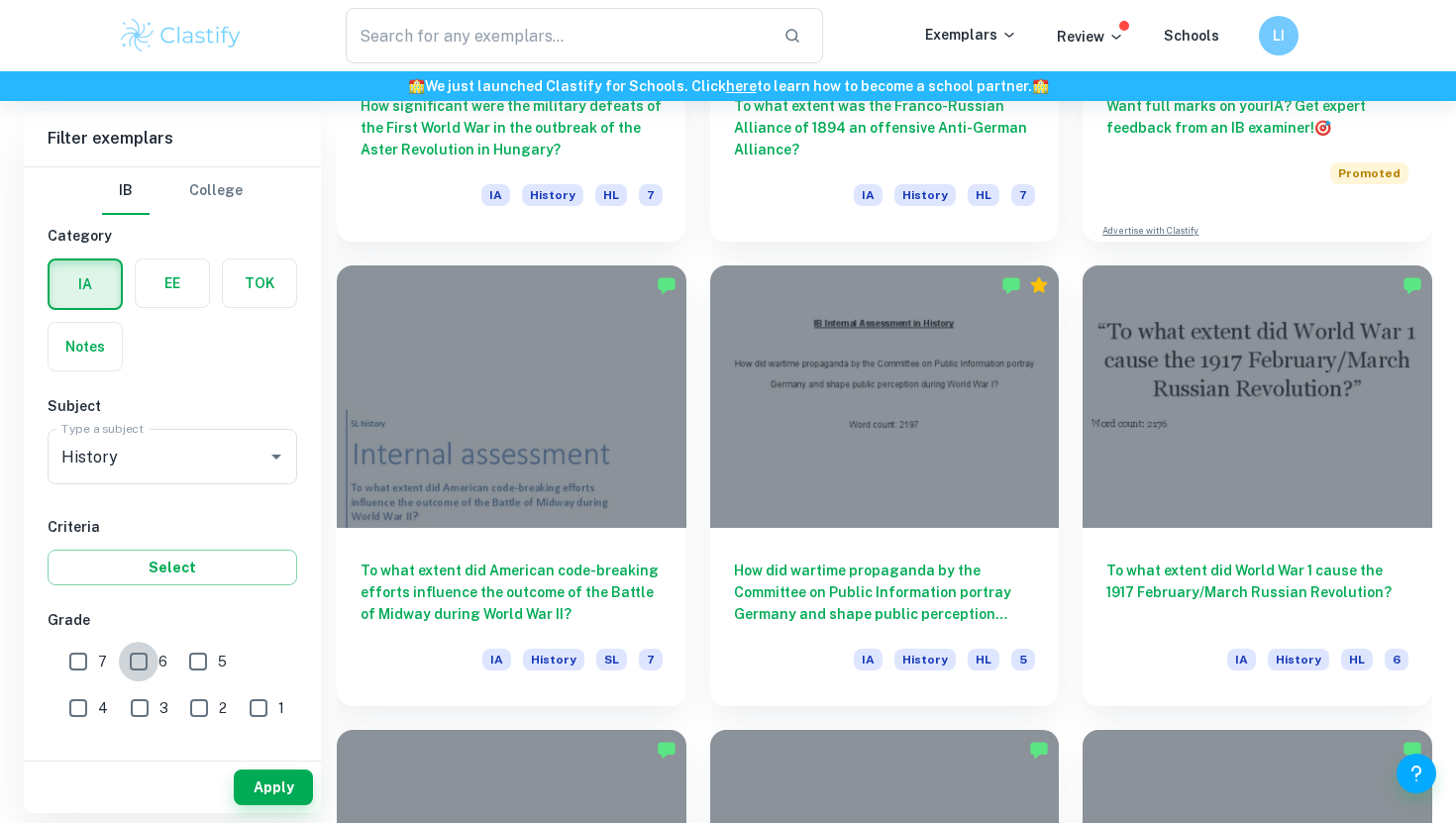 click on "6" at bounding box center (139, 662) 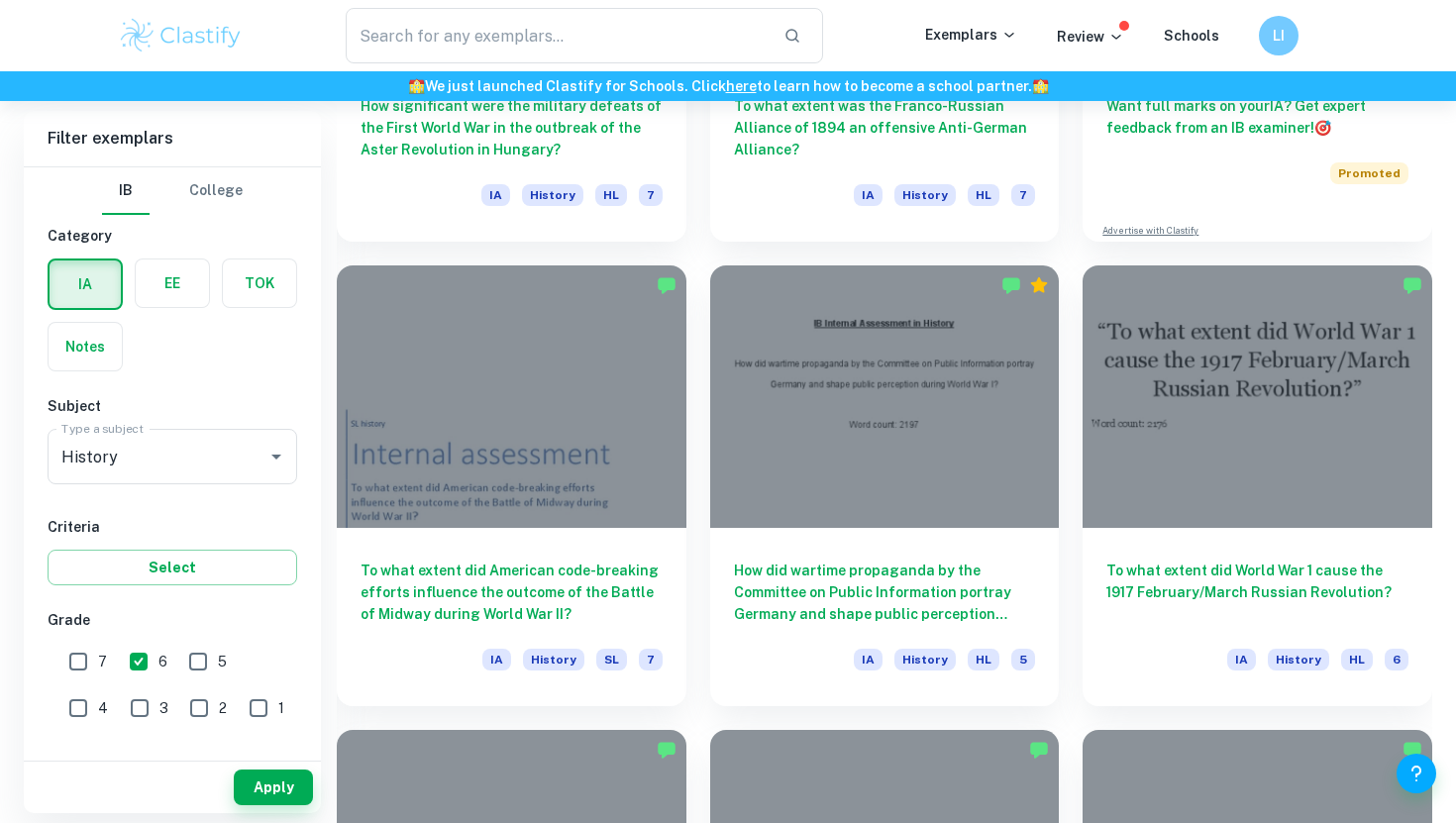 click on "7" at bounding box center (78, 662) 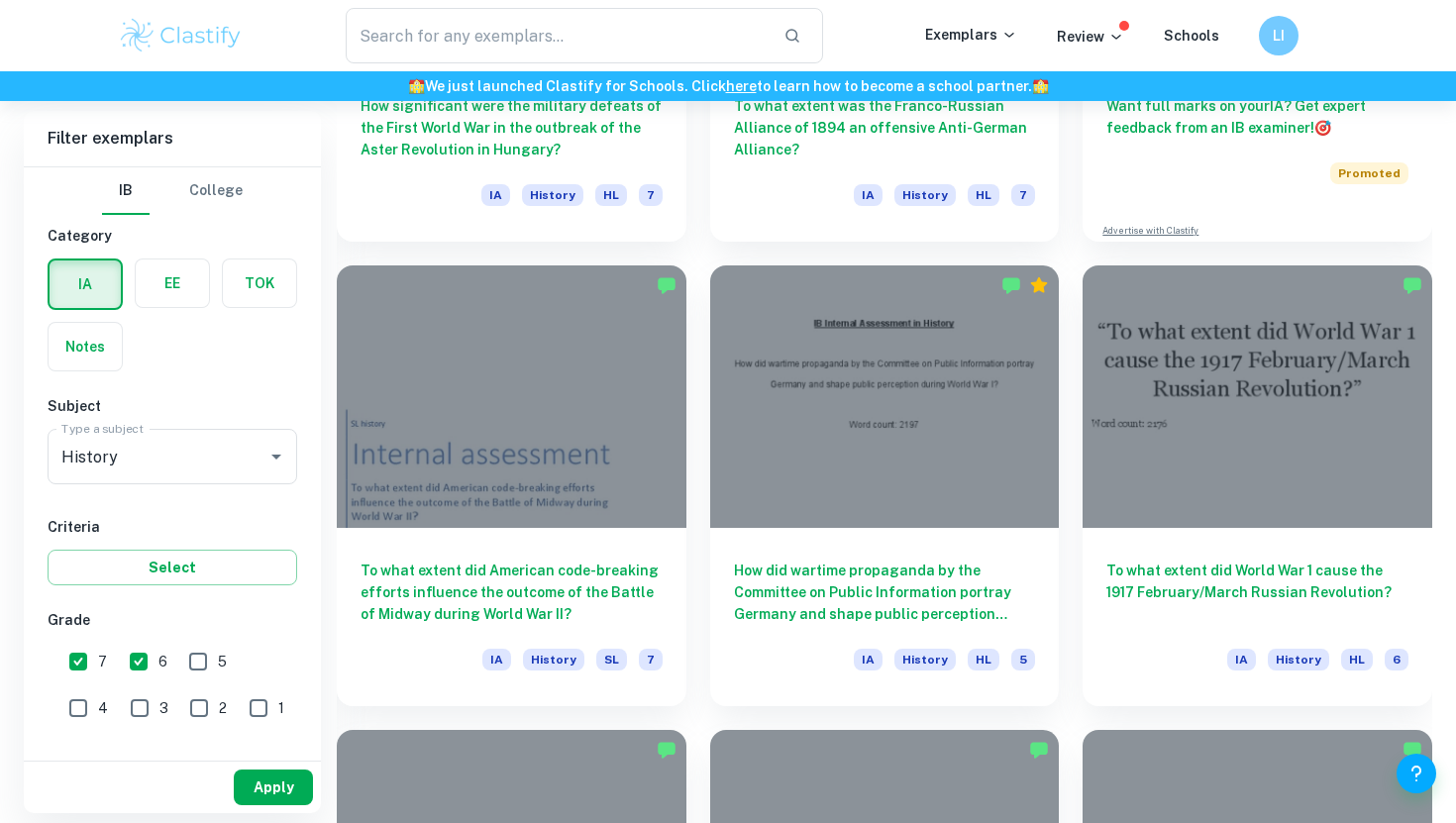 click on "Apply" at bounding box center [273, 787] 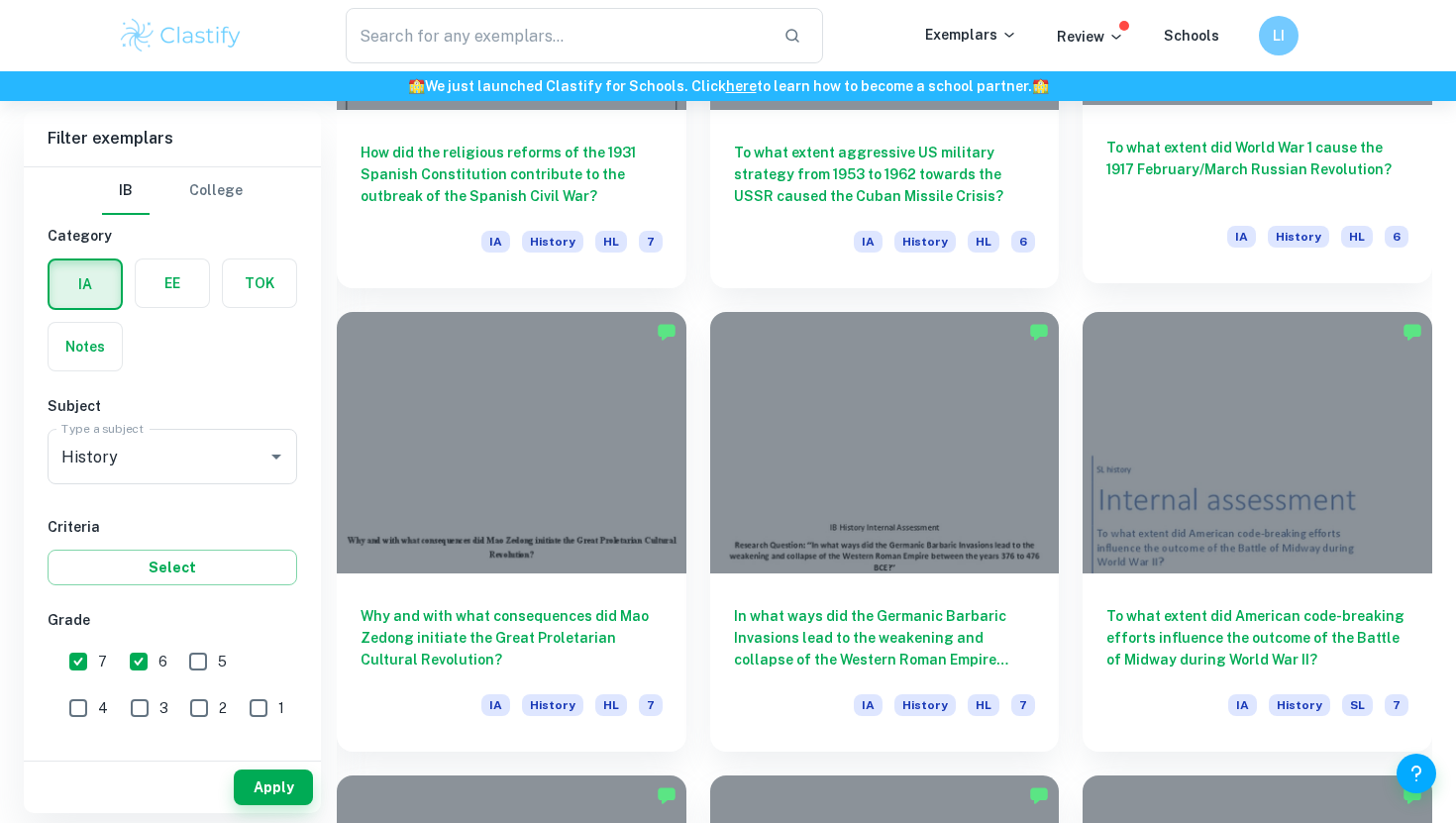 scroll, scrollTop: 1289, scrollLeft: 0, axis: vertical 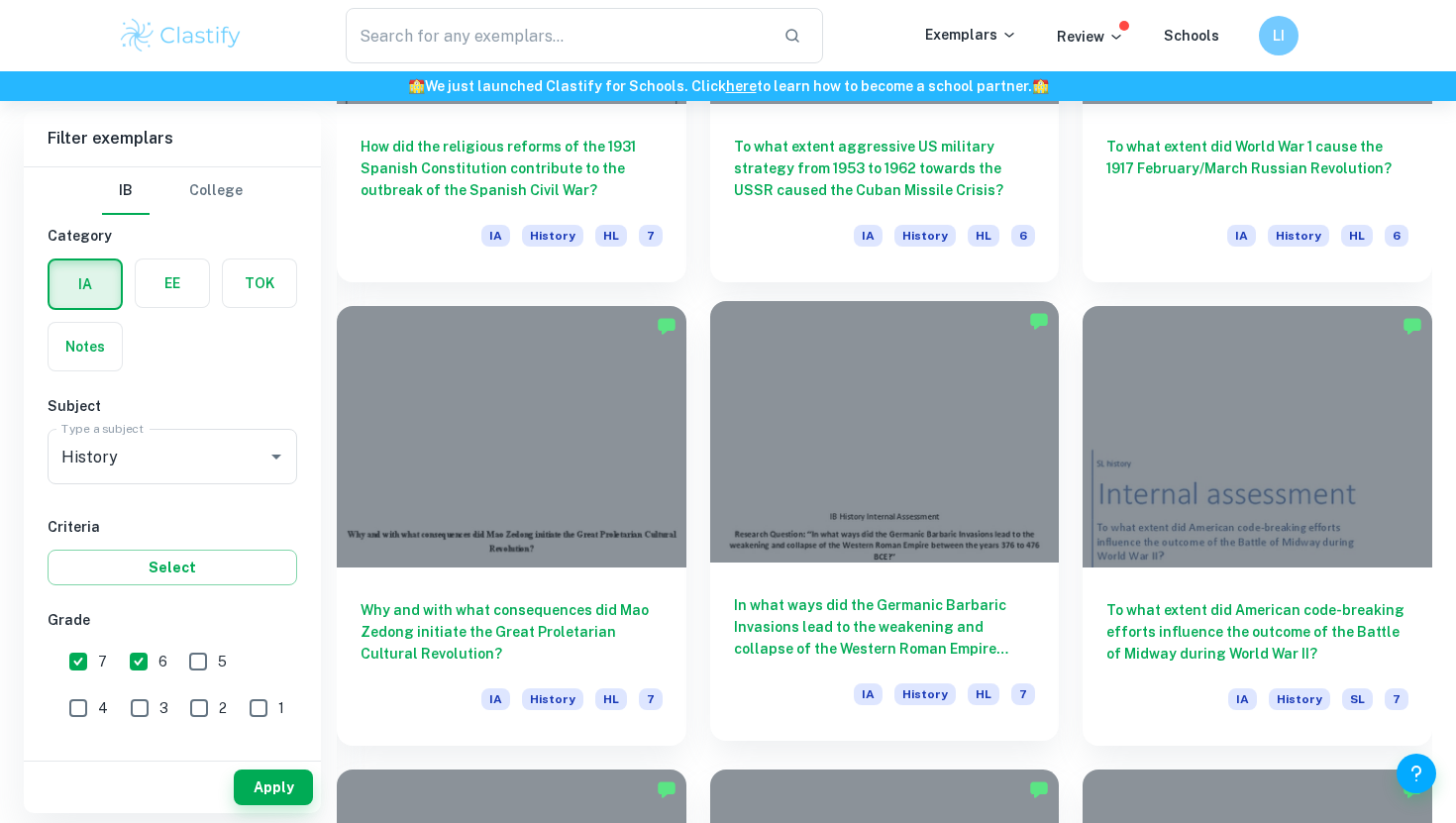 click on "In what ways did the Germanic Barbaric Invasions lead to the weakening and collapse of the Western Roman Empire between the years 376 to 476 BCE?" at bounding box center [884, 627] 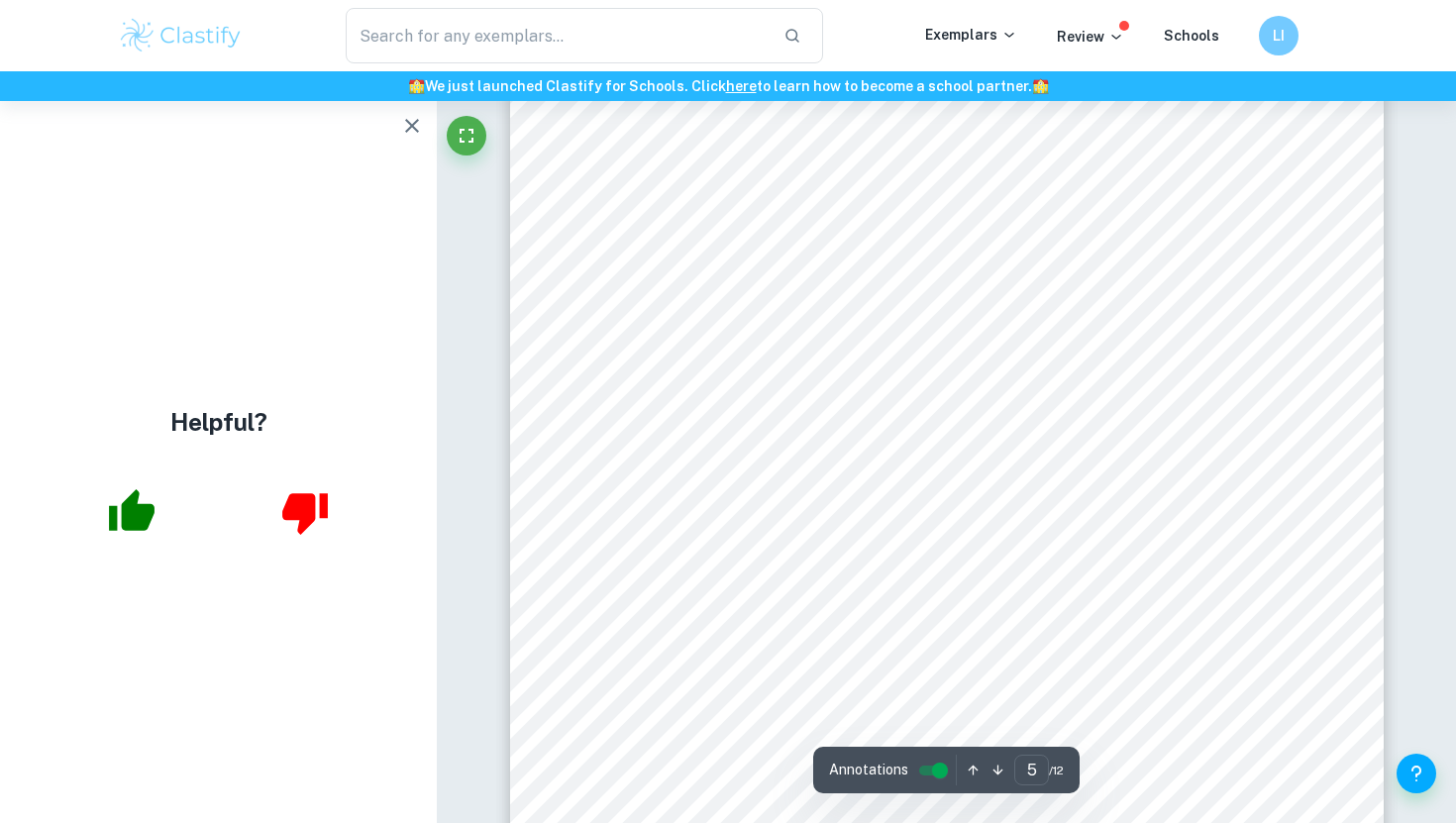scroll, scrollTop: 4940, scrollLeft: 0, axis: vertical 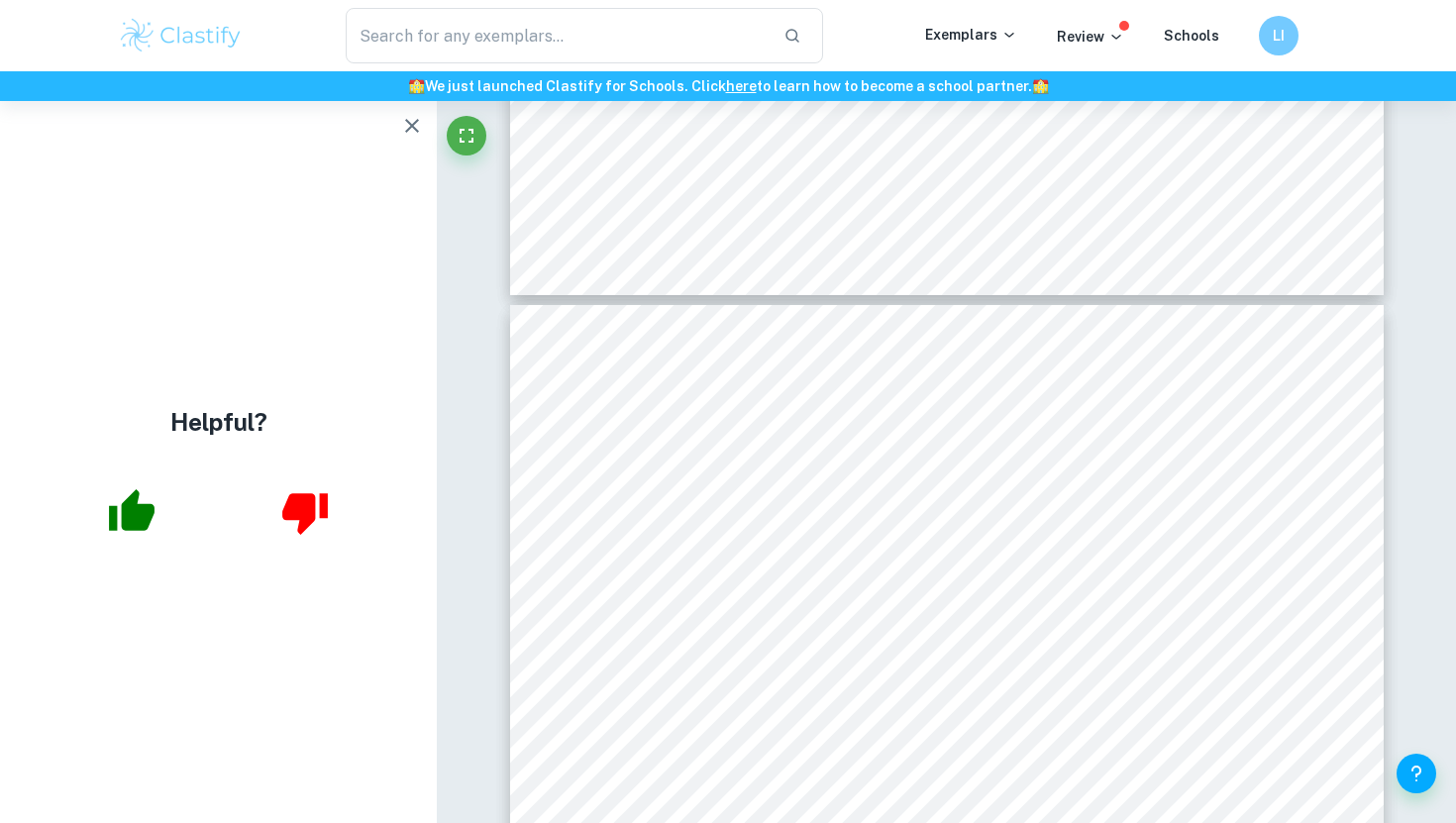 type on "4" 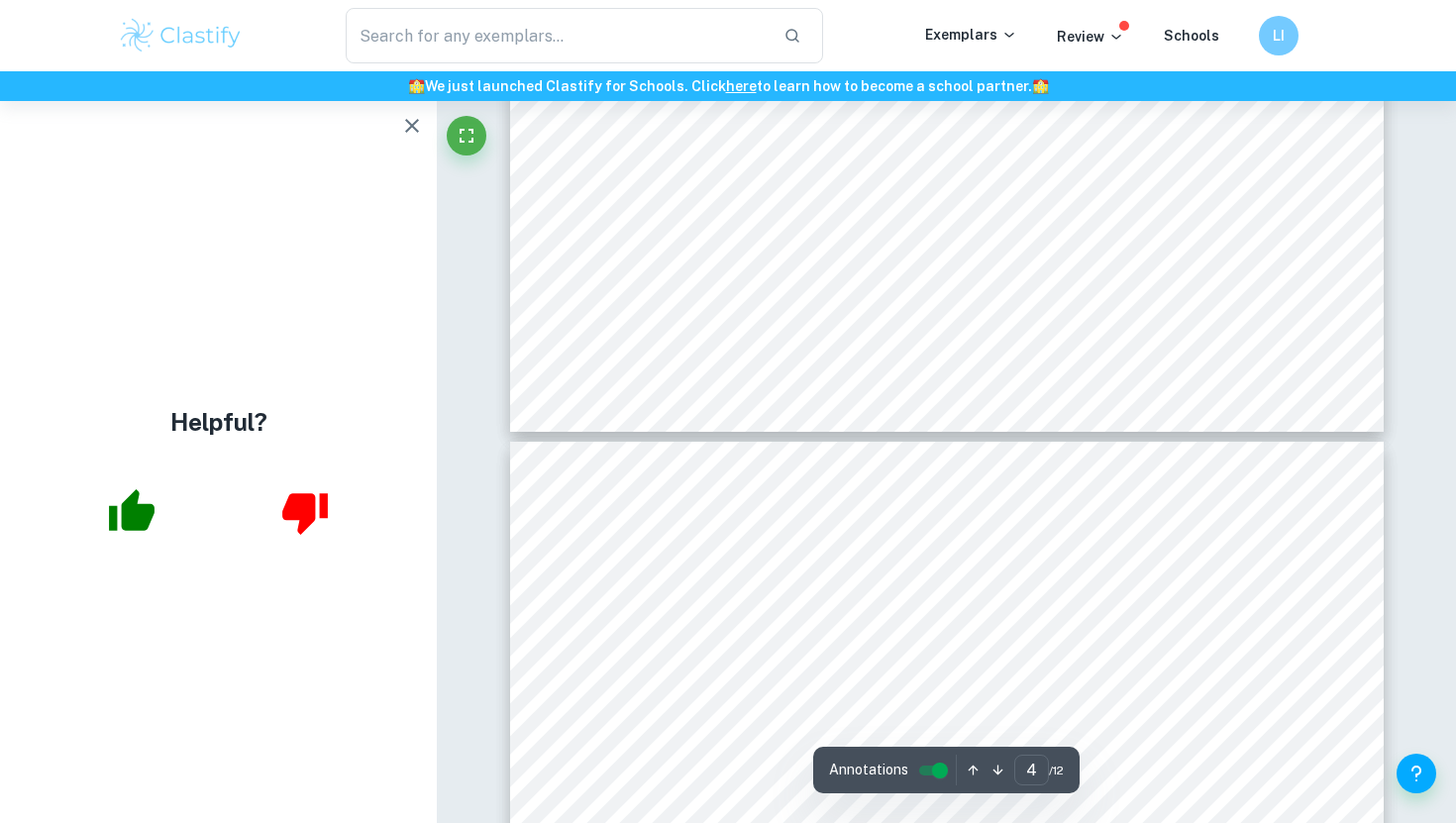 scroll, scrollTop: 4644, scrollLeft: 0, axis: vertical 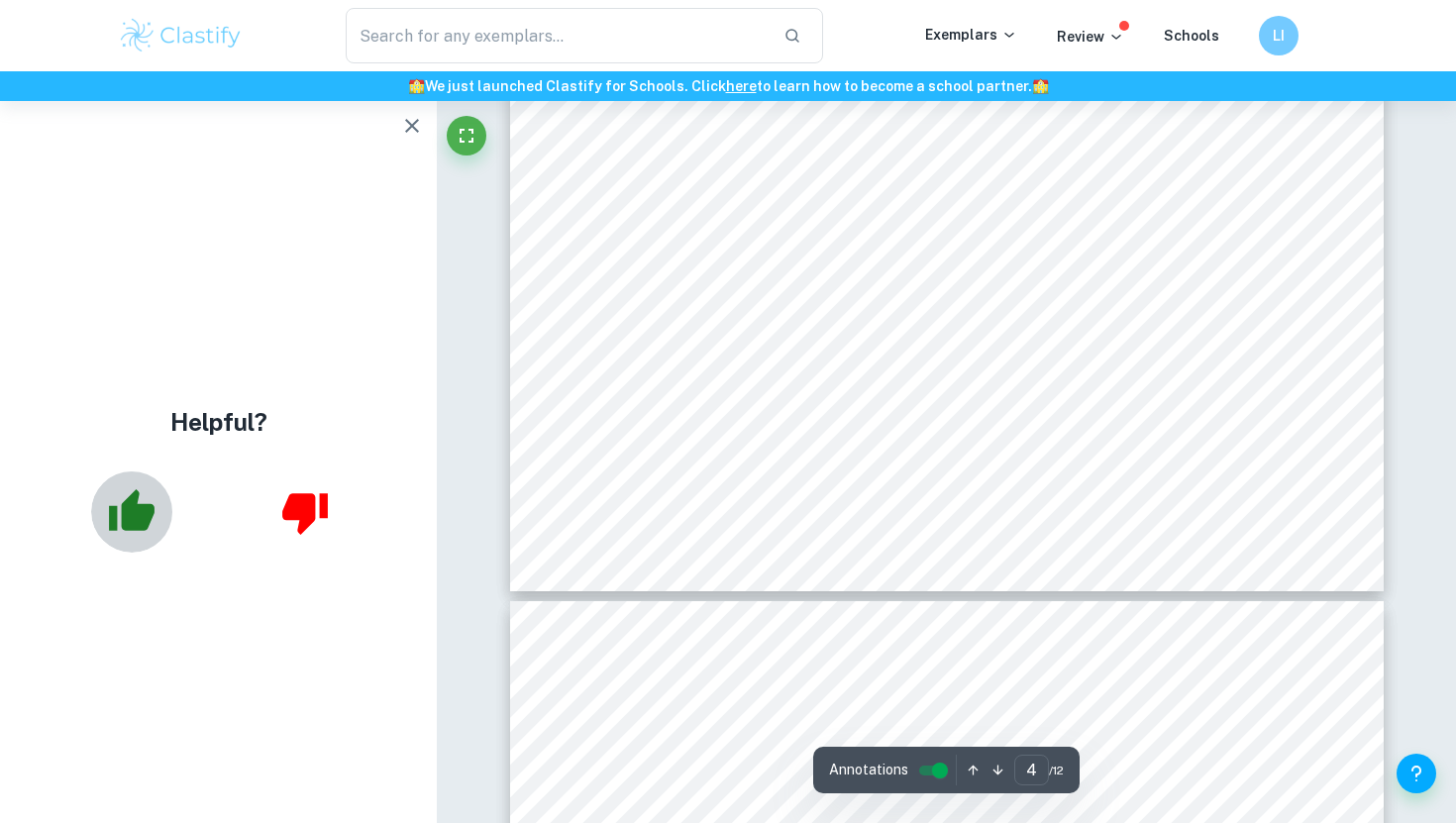 click 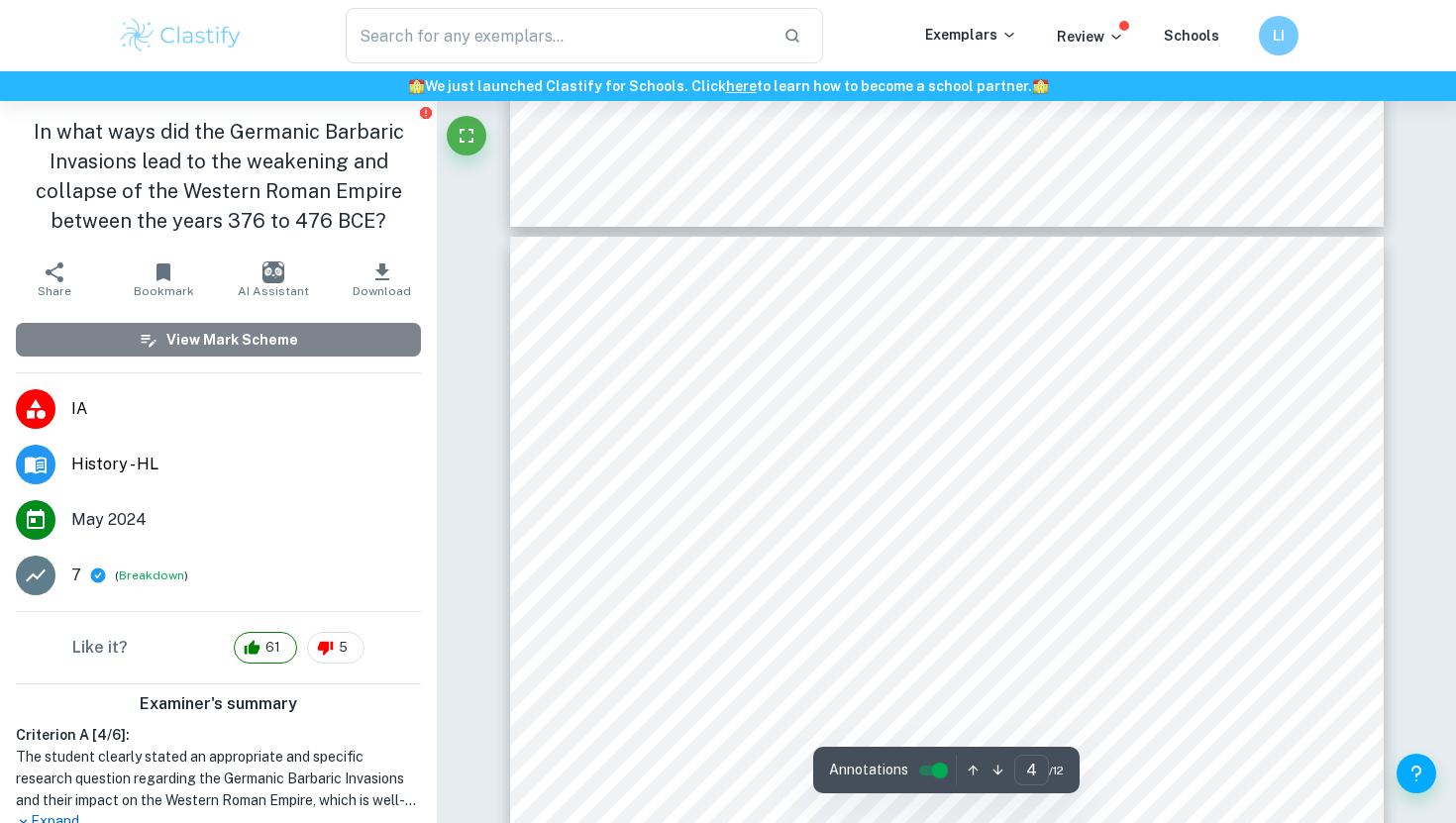 click on "View Mark Scheme" at bounding box center (218, 340) 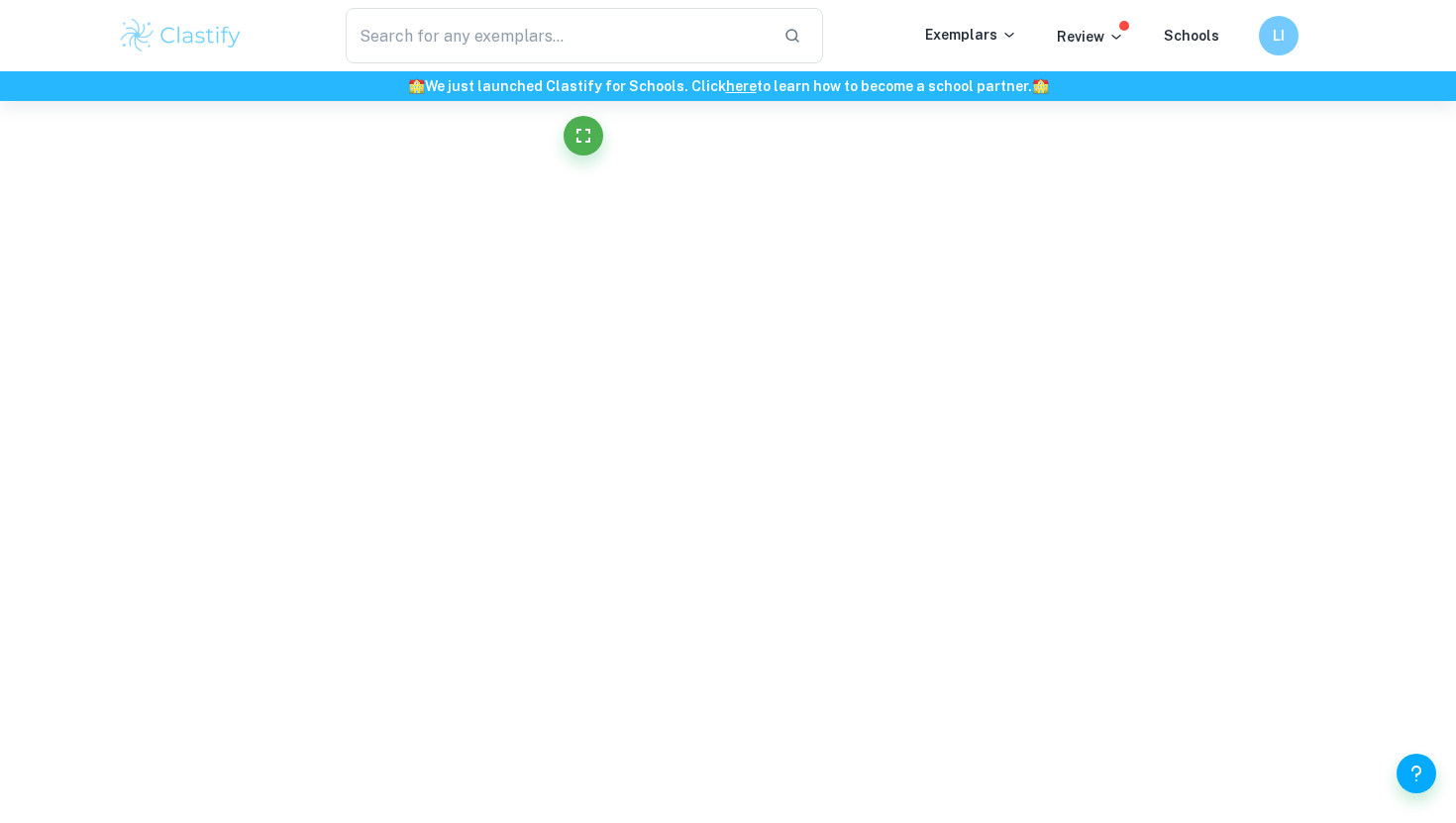 scroll, scrollTop: 2598, scrollLeft: 0, axis: vertical 